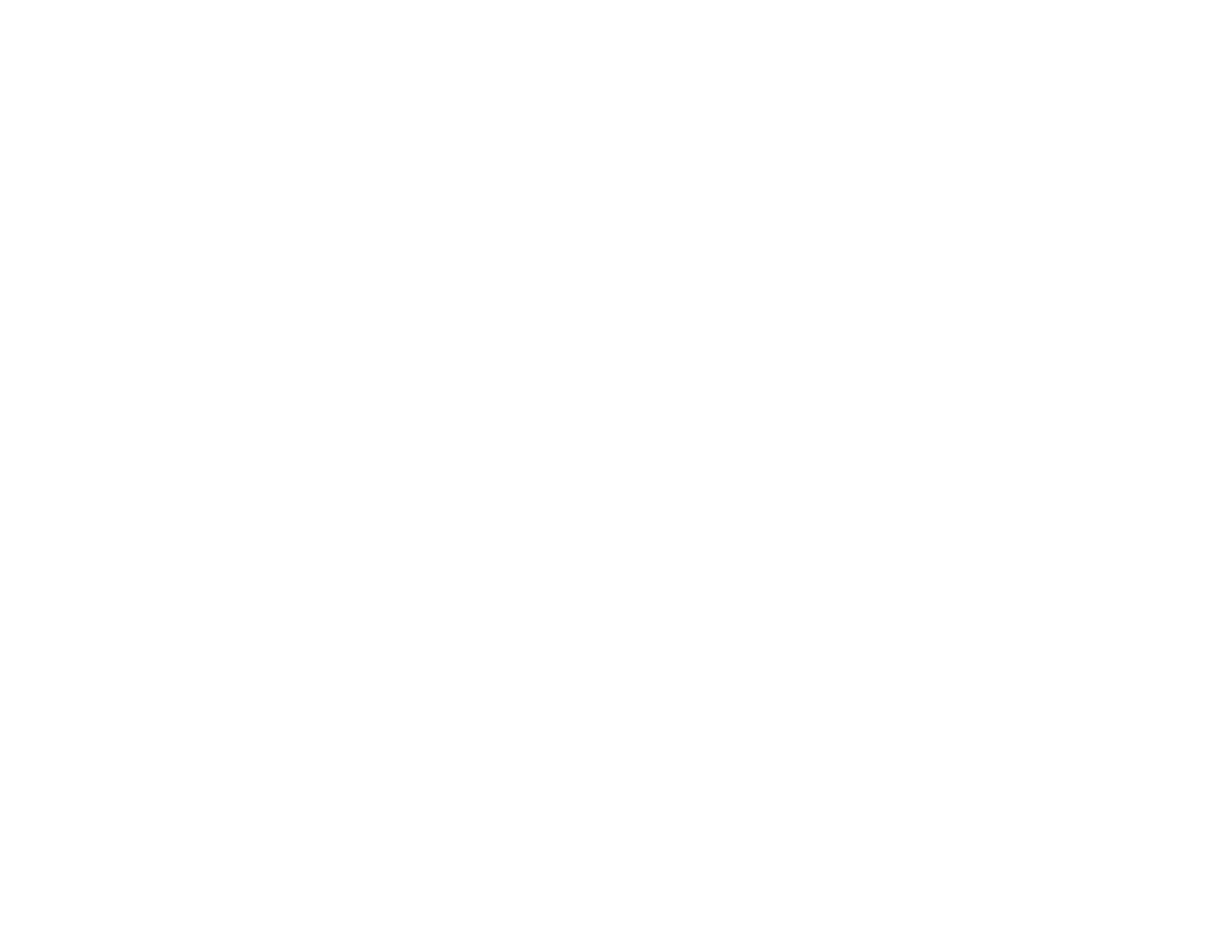 scroll, scrollTop: 0, scrollLeft: 0, axis: both 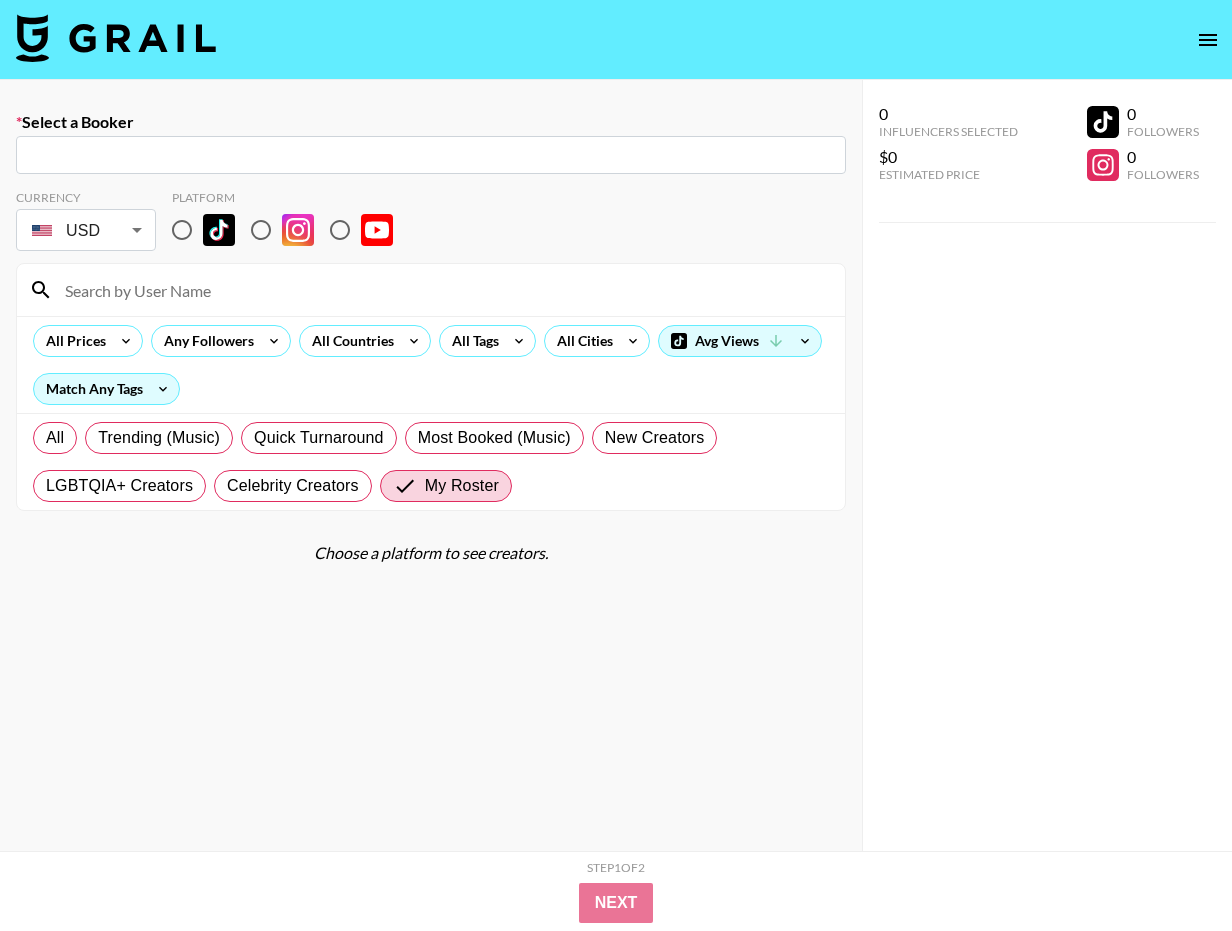 click at bounding box center [116, 38] 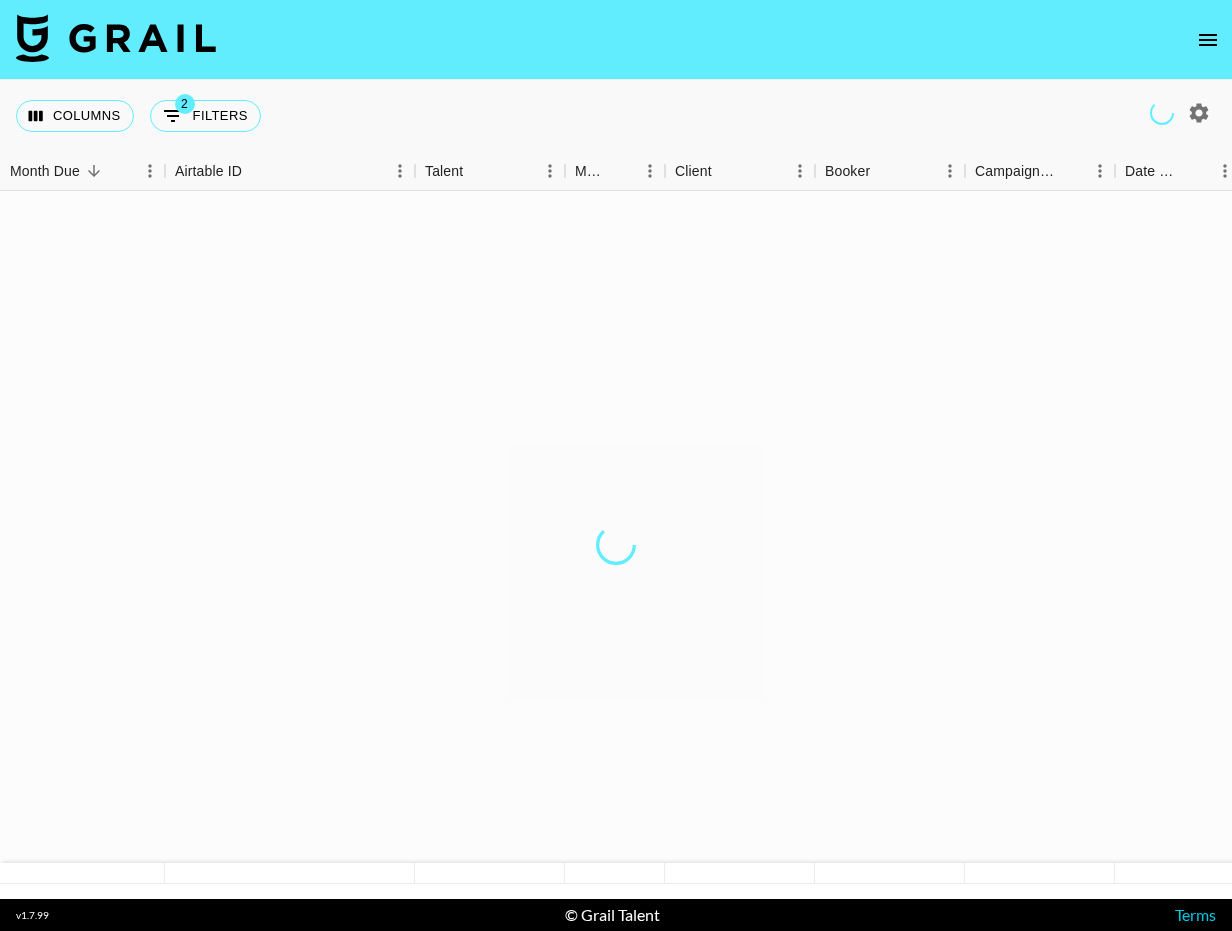 click at bounding box center (116, 38) 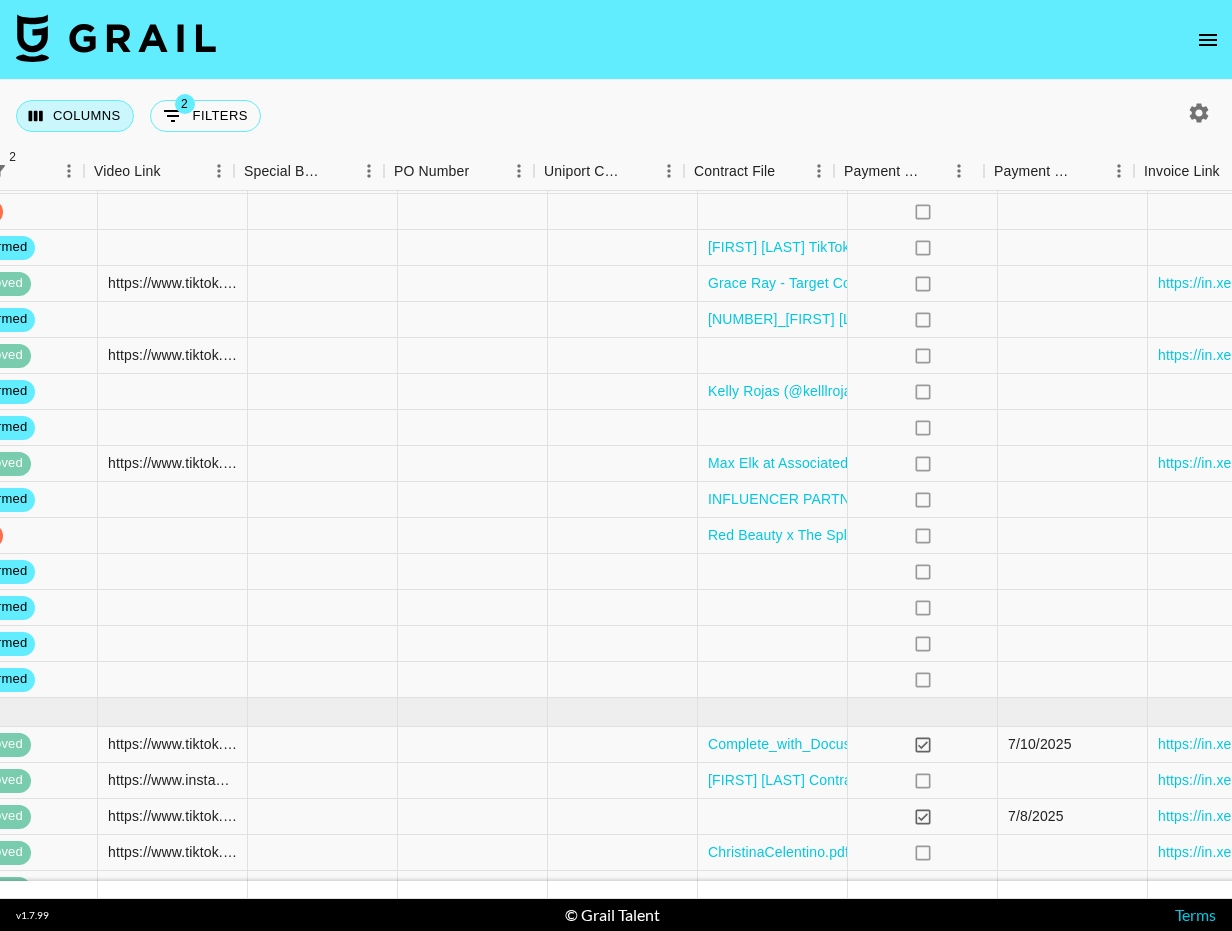scroll, scrollTop: 487, scrollLeft: 1759, axis: both 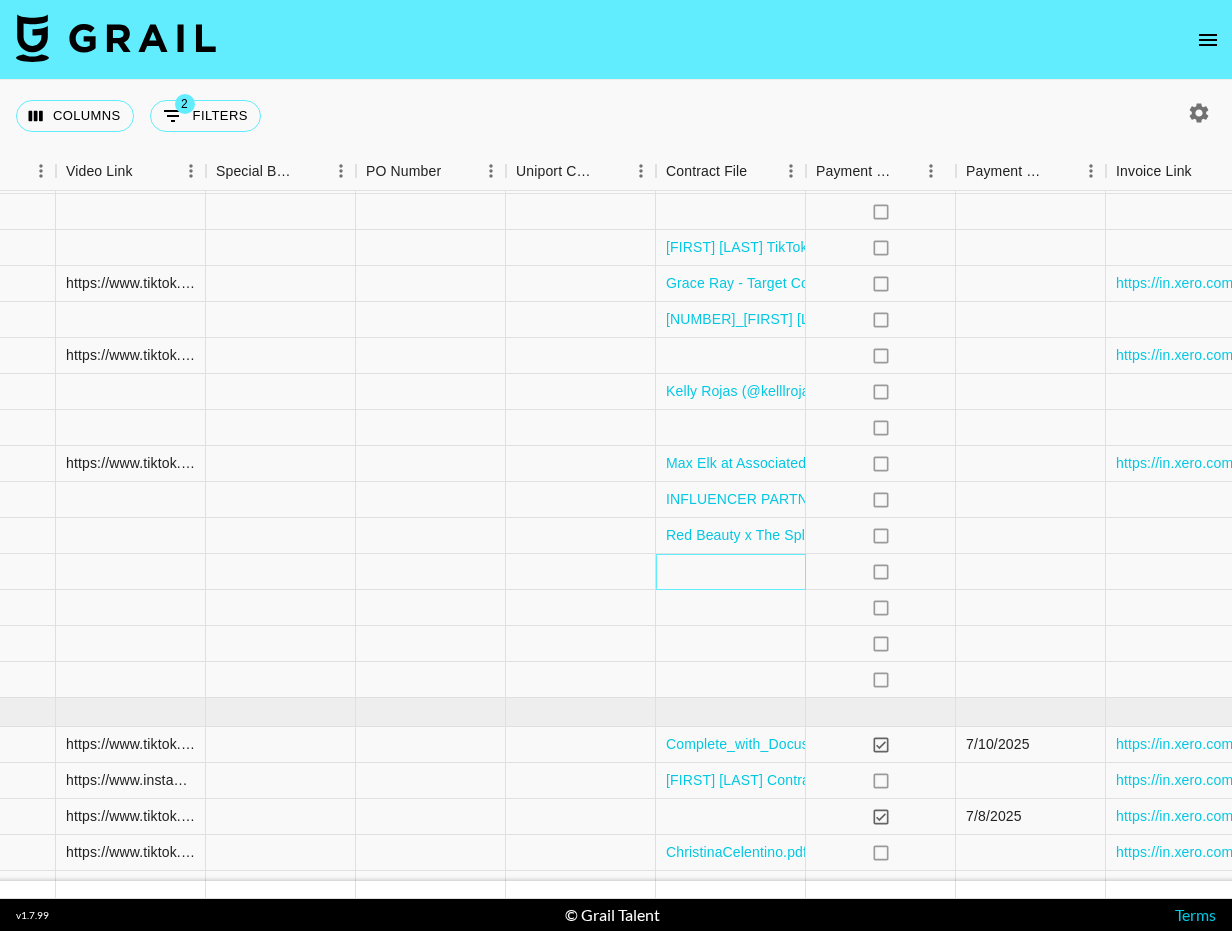 click at bounding box center [731, 572] 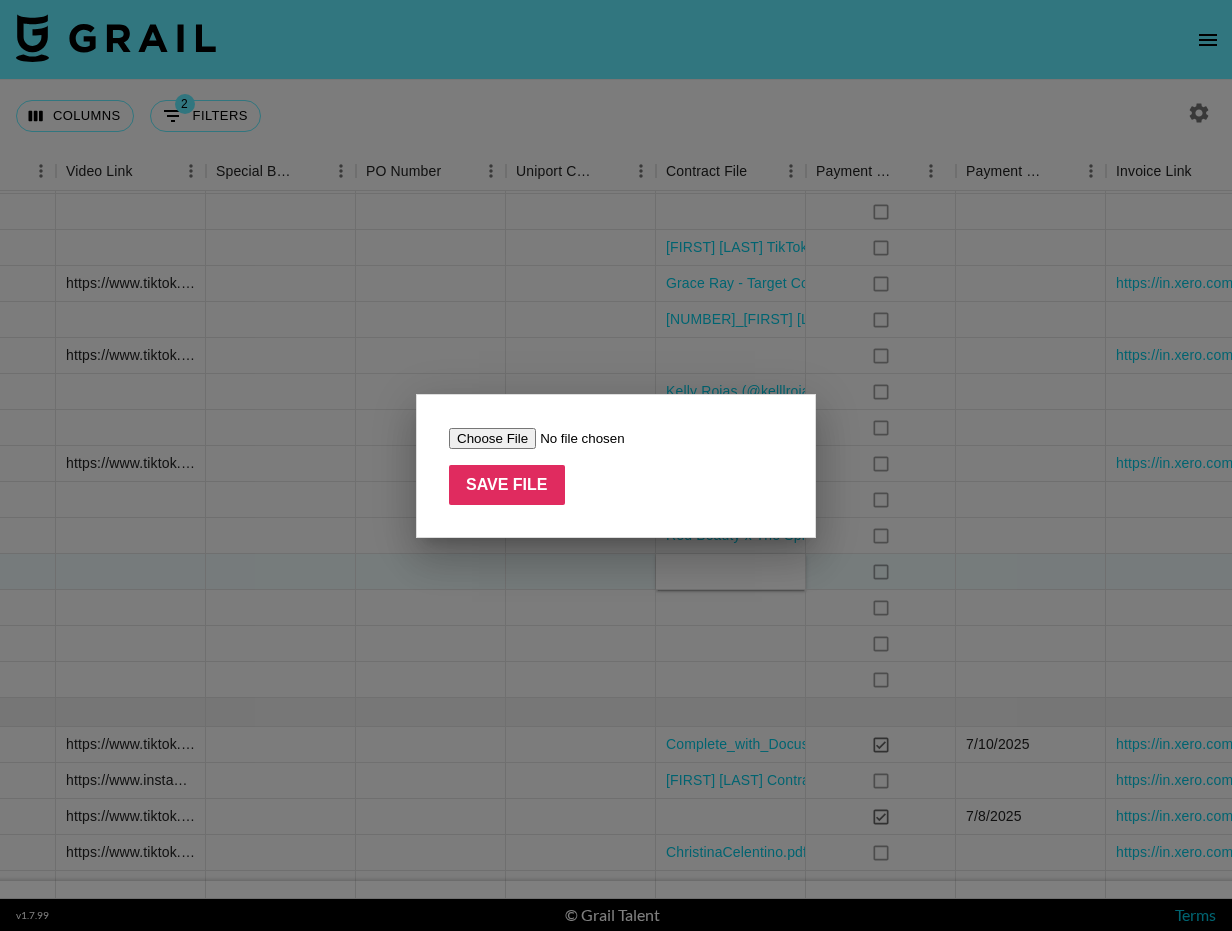 click at bounding box center (575, 438) 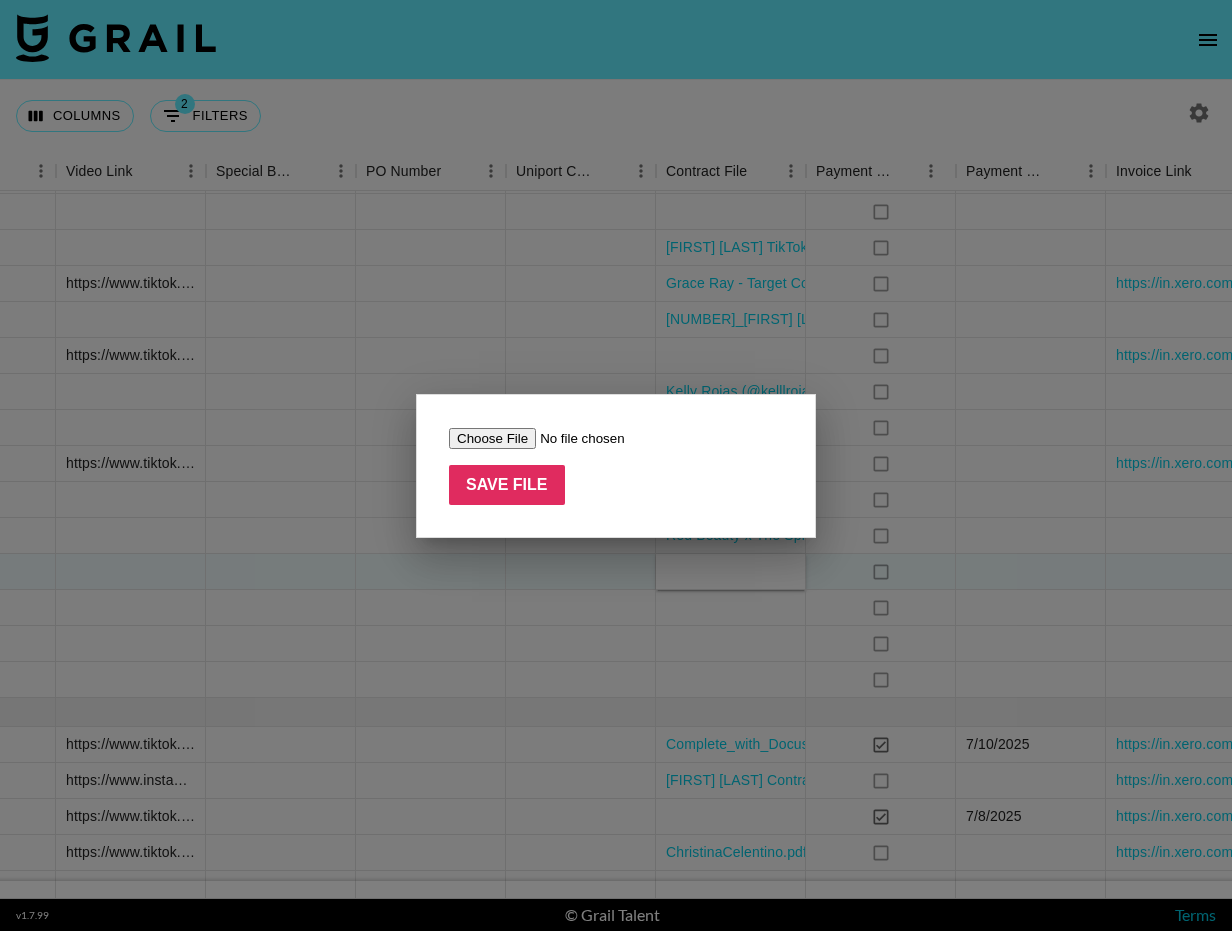 type on "[FILEPATH]" 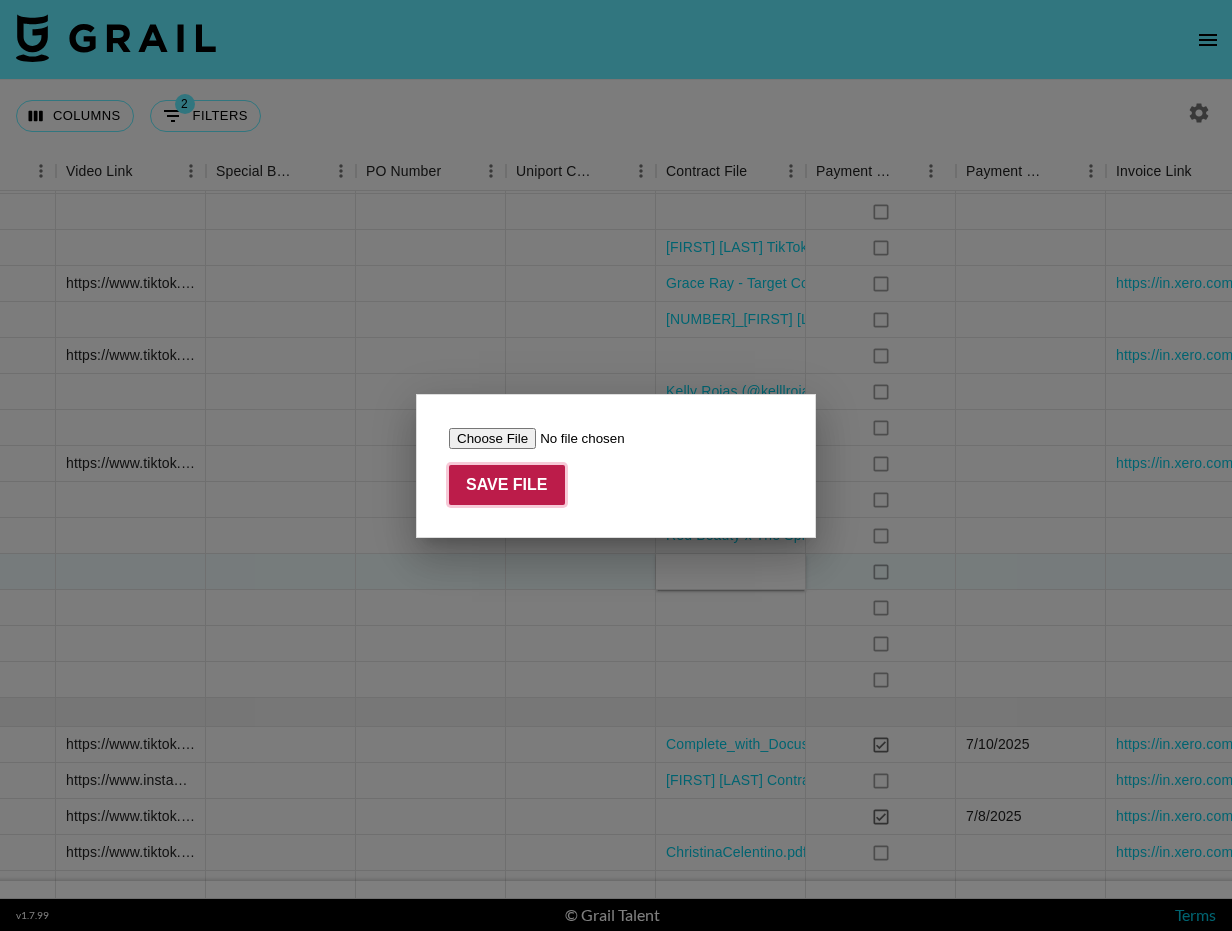 click on "Save File" at bounding box center (507, 485) 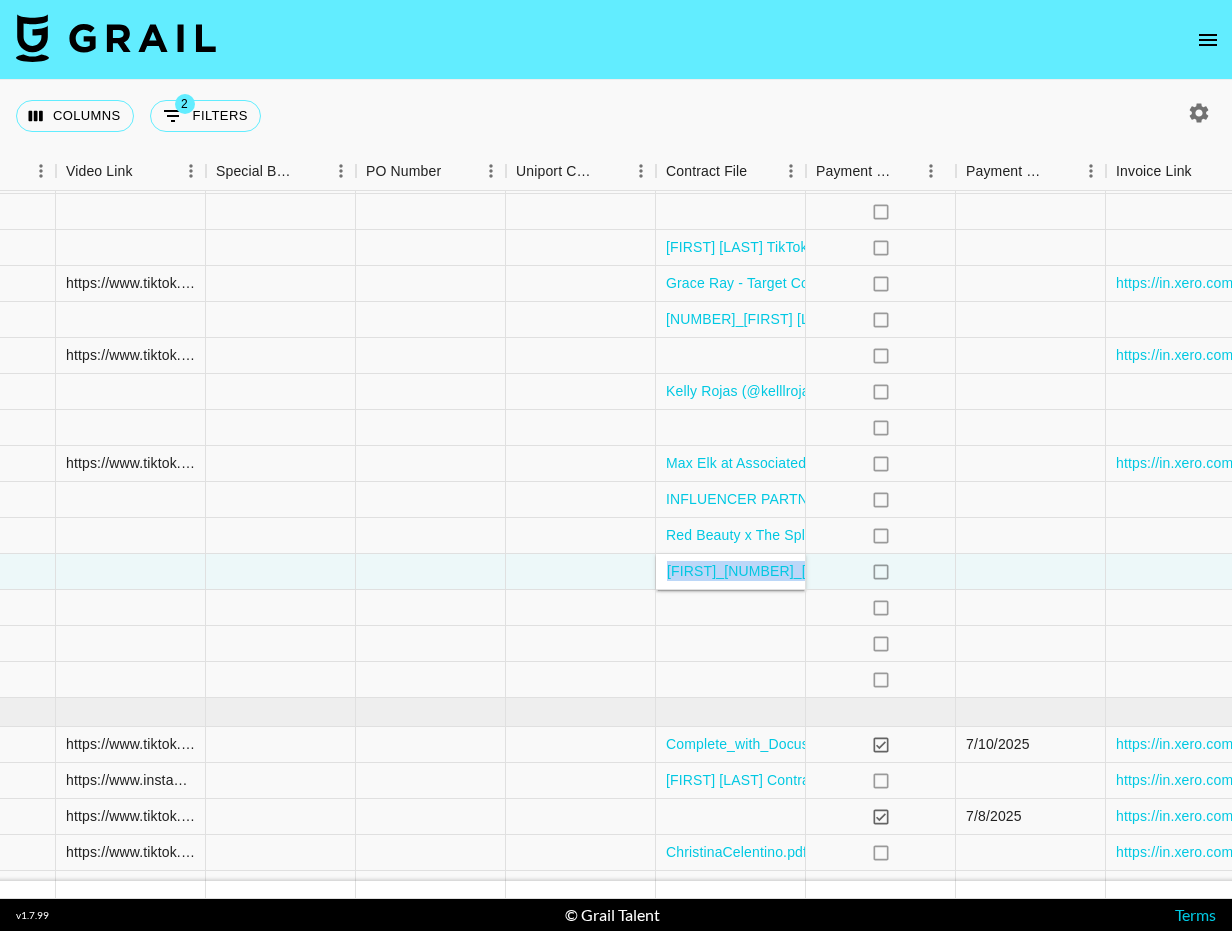 click on "Columns 2 Filters + Booking" at bounding box center [616, 116] 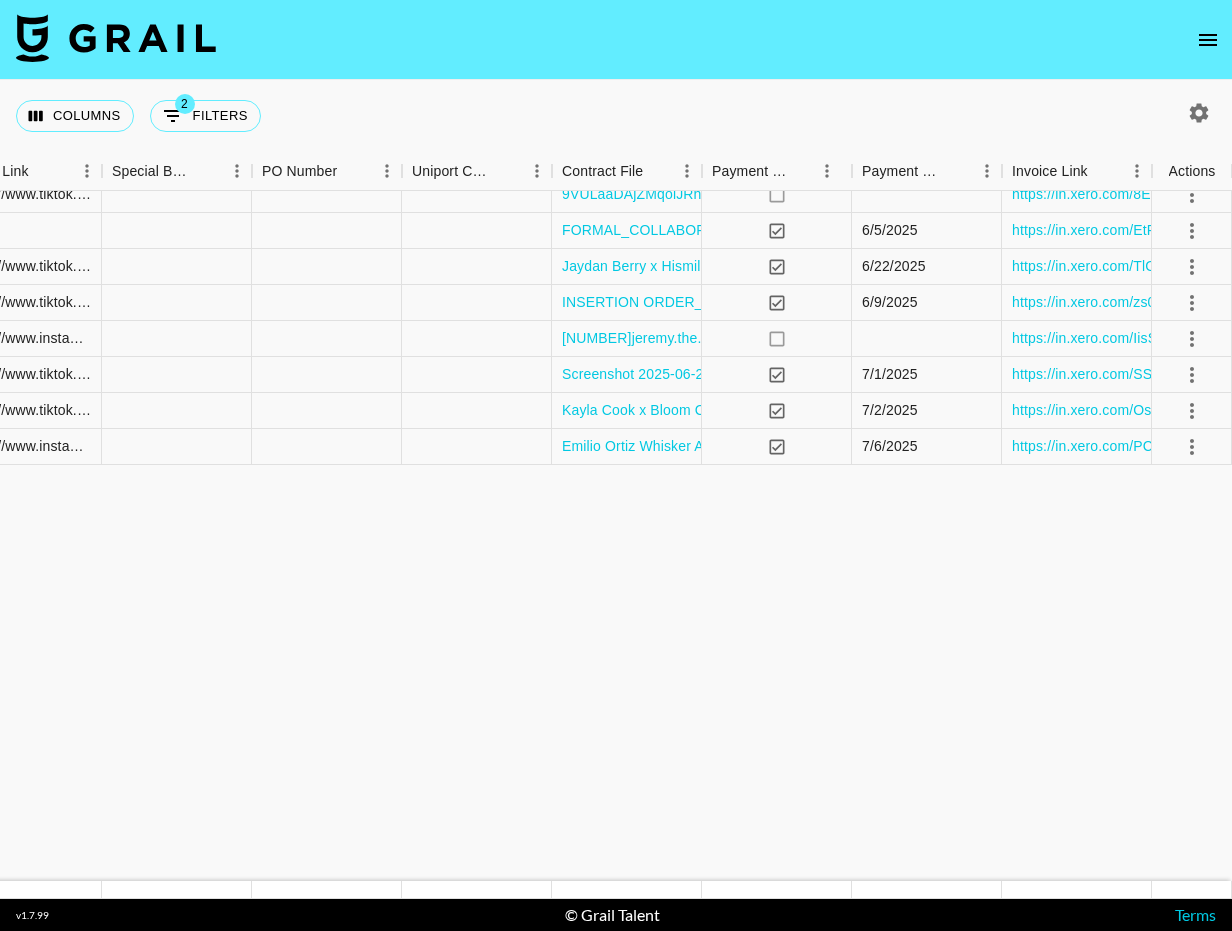 scroll, scrollTop: 0, scrollLeft: 1863, axis: horizontal 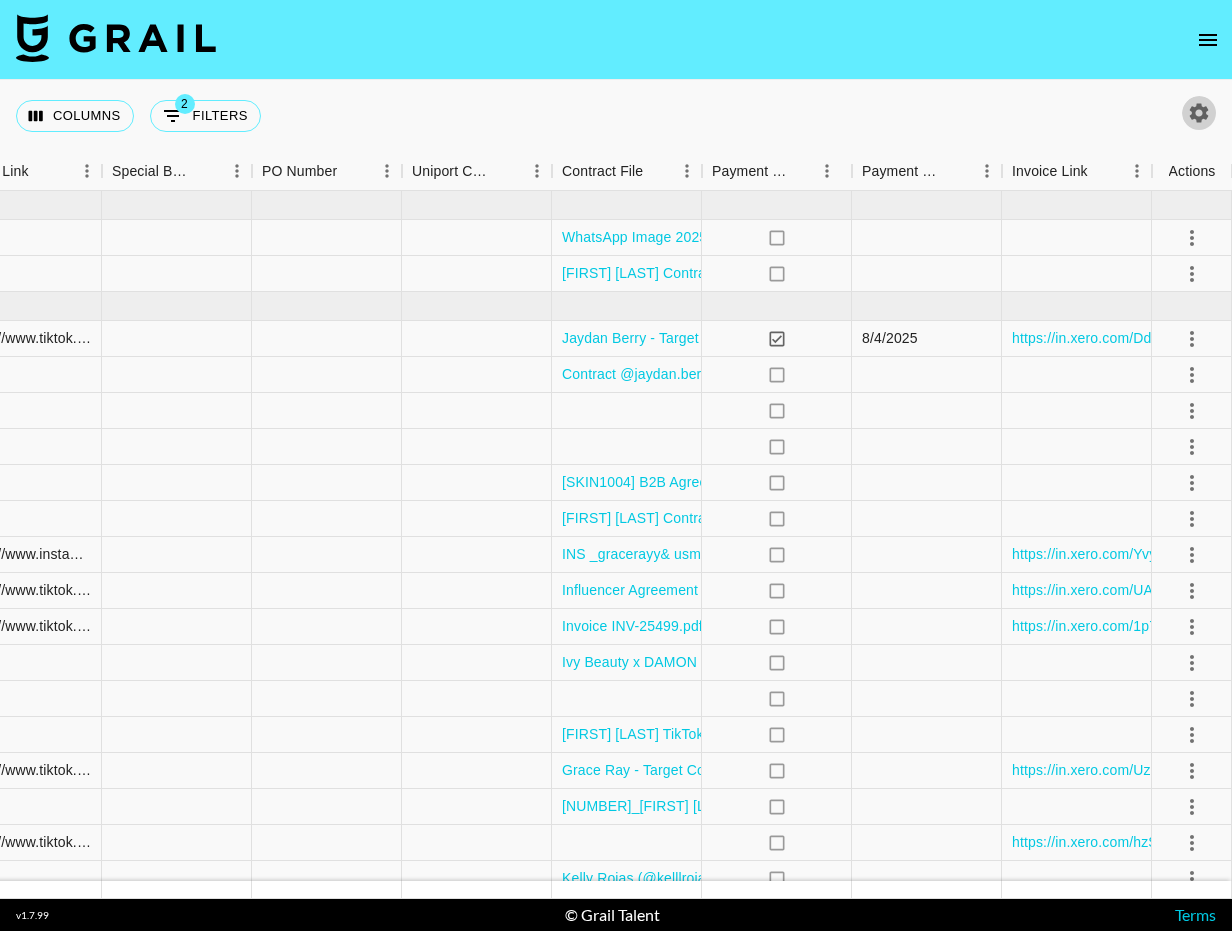 click 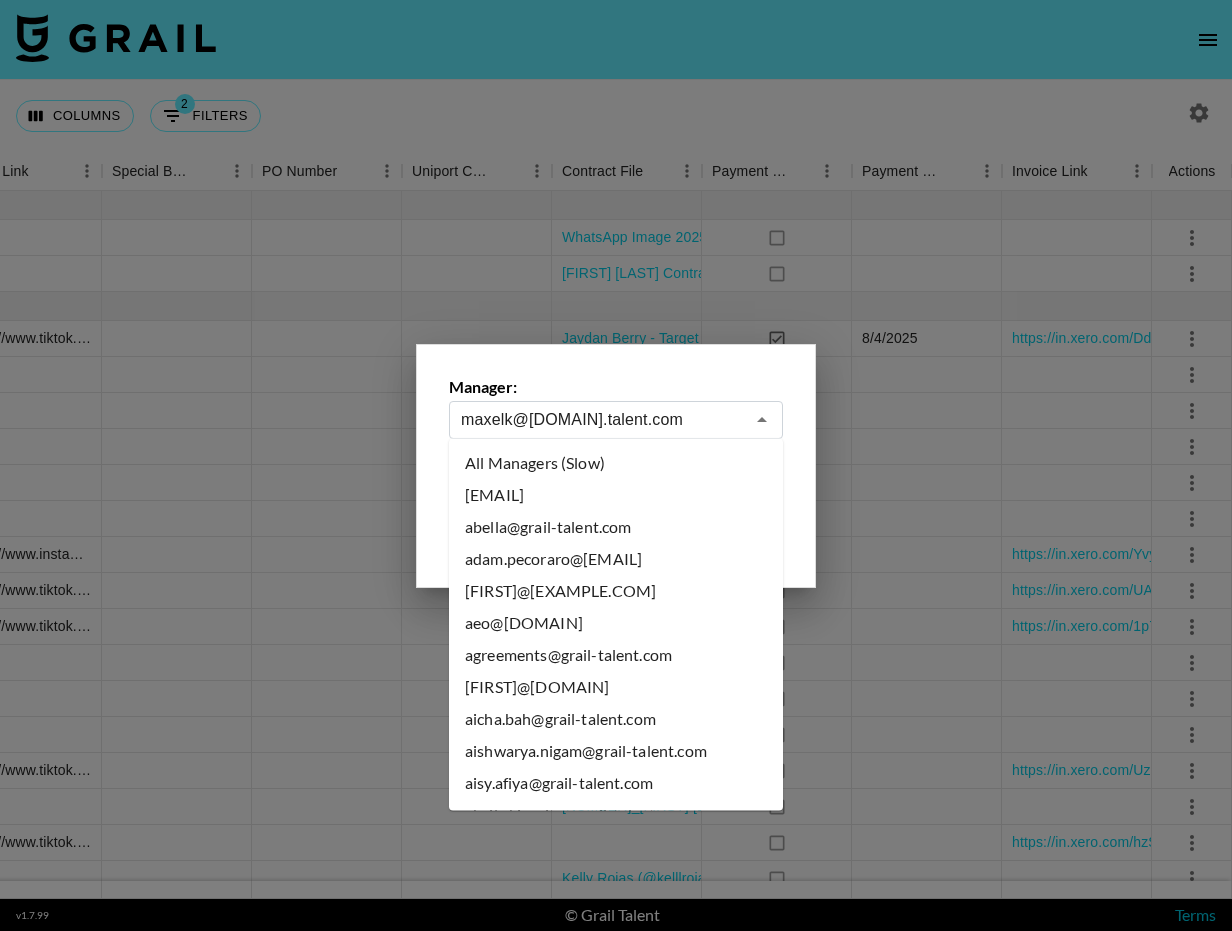 drag, startPoint x: 704, startPoint y: 415, endPoint x: 677, endPoint y: 424, distance: 28.460499 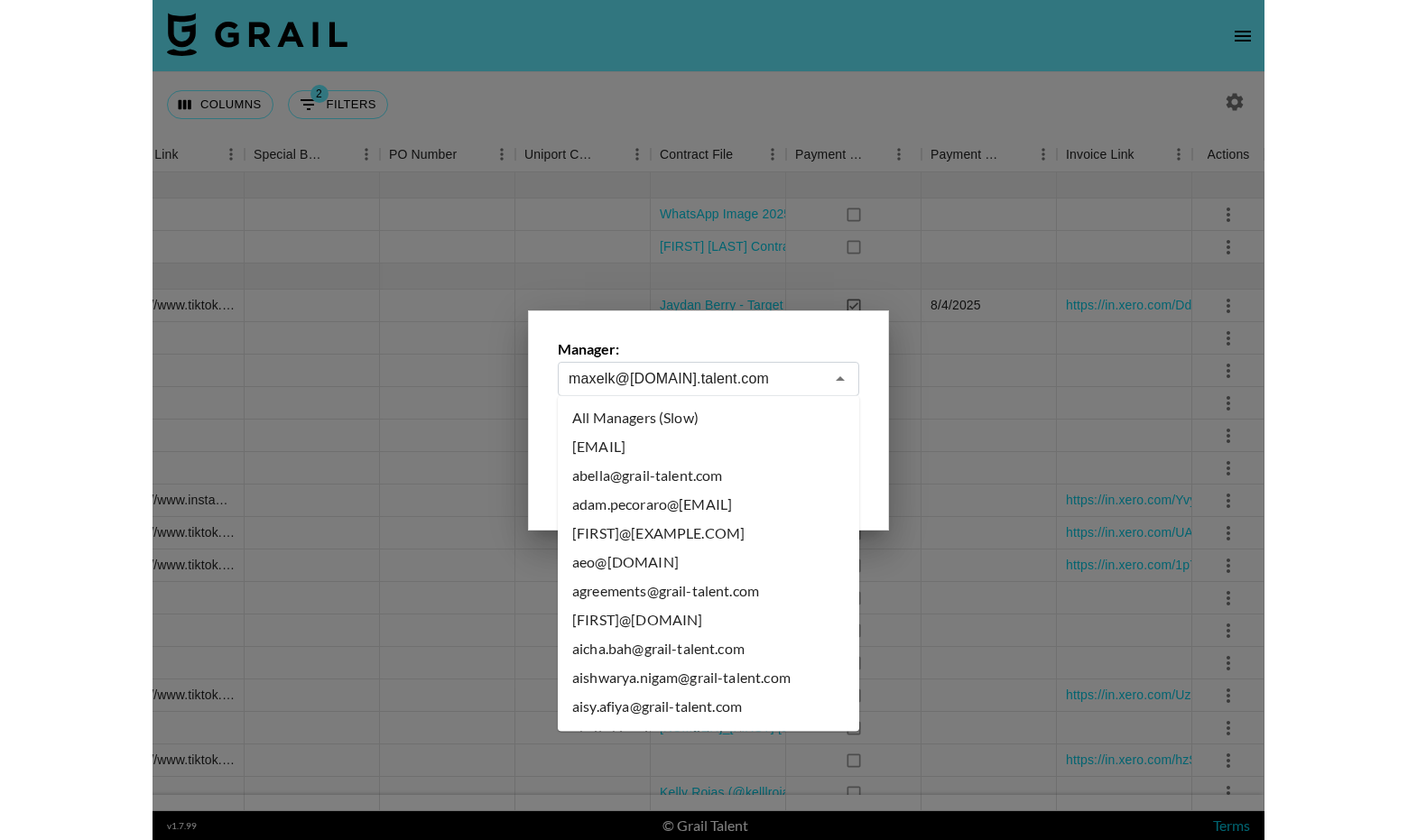 scroll, scrollTop: 5, scrollLeft: 0, axis: vertical 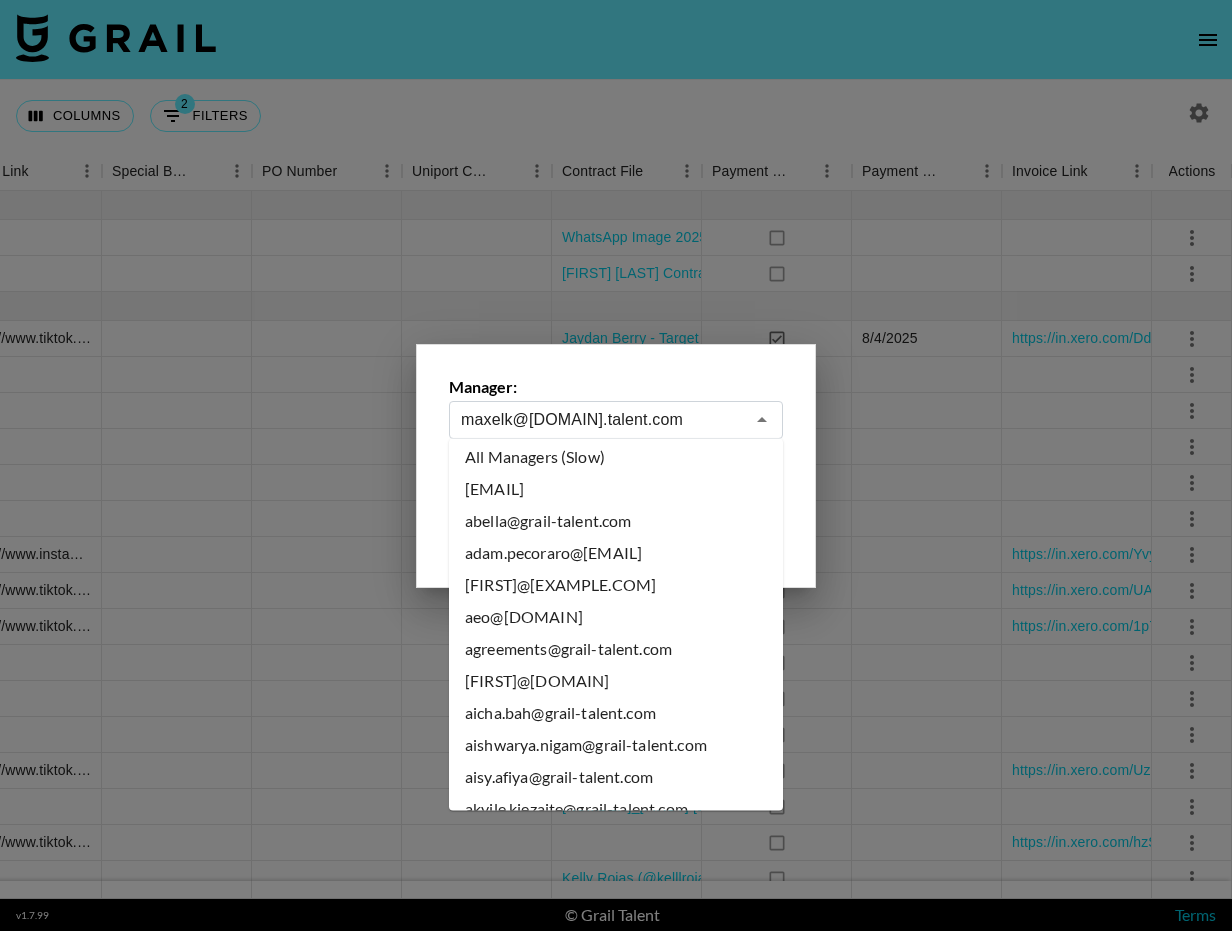 click on "All Managers (Slow)" at bounding box center (616, 457) 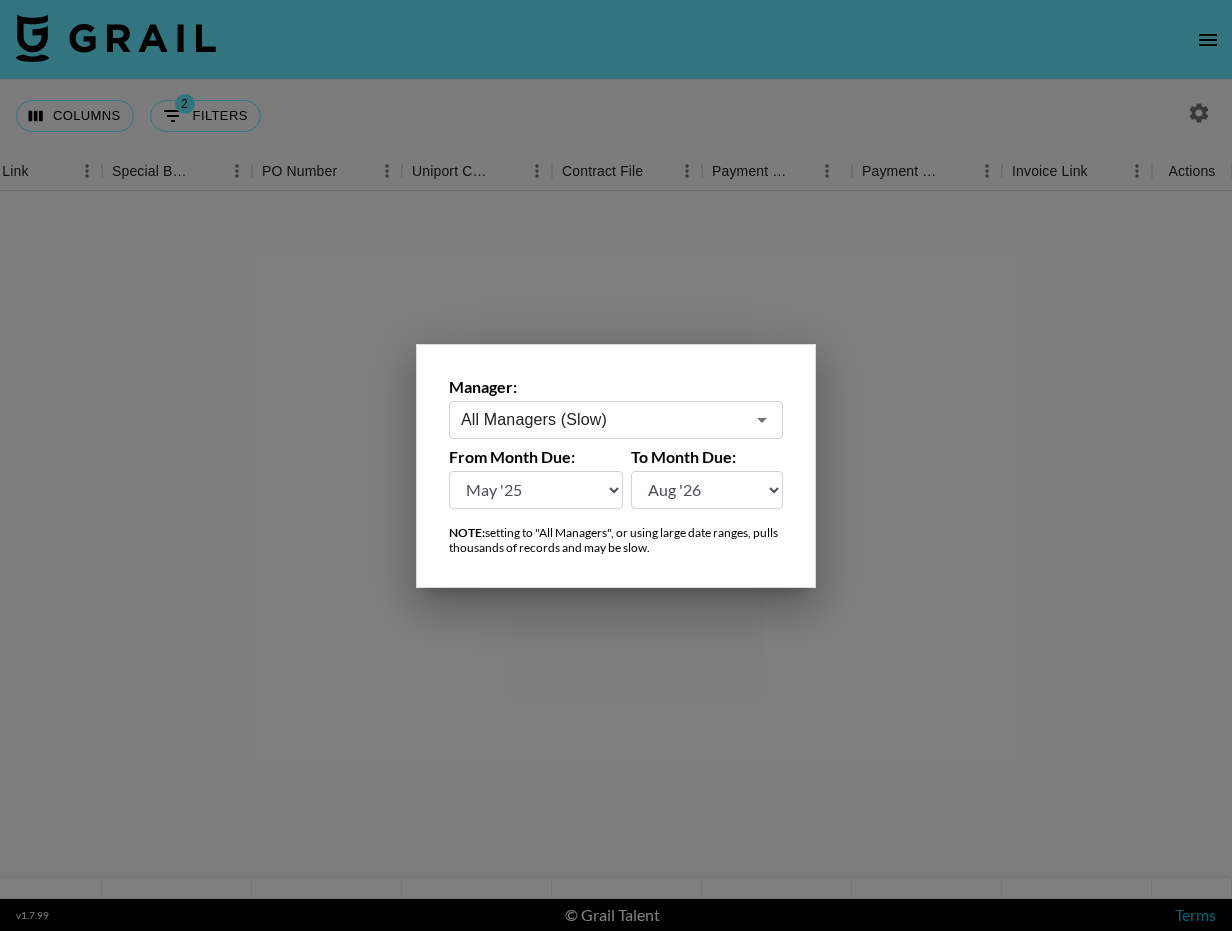 click at bounding box center [616, 465] 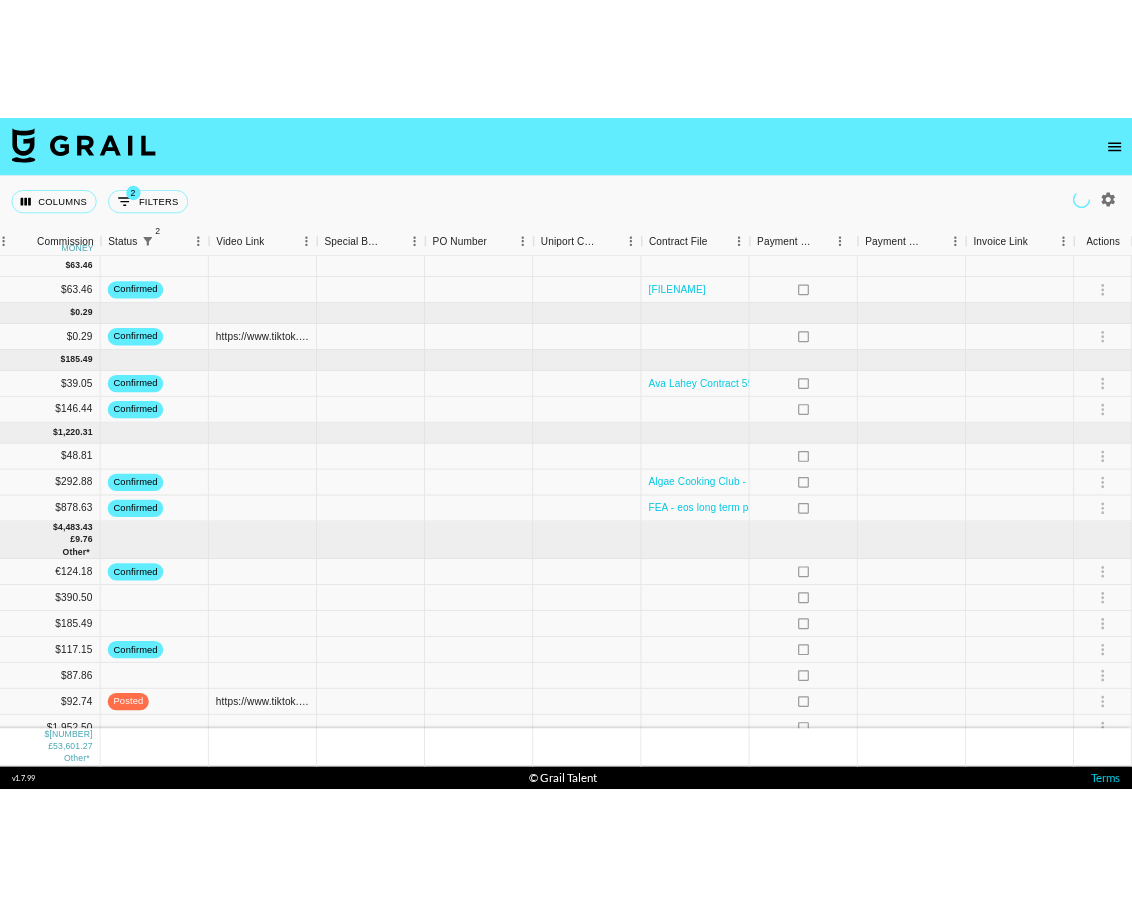 scroll, scrollTop: 0, scrollLeft: 1525, axis: horizontal 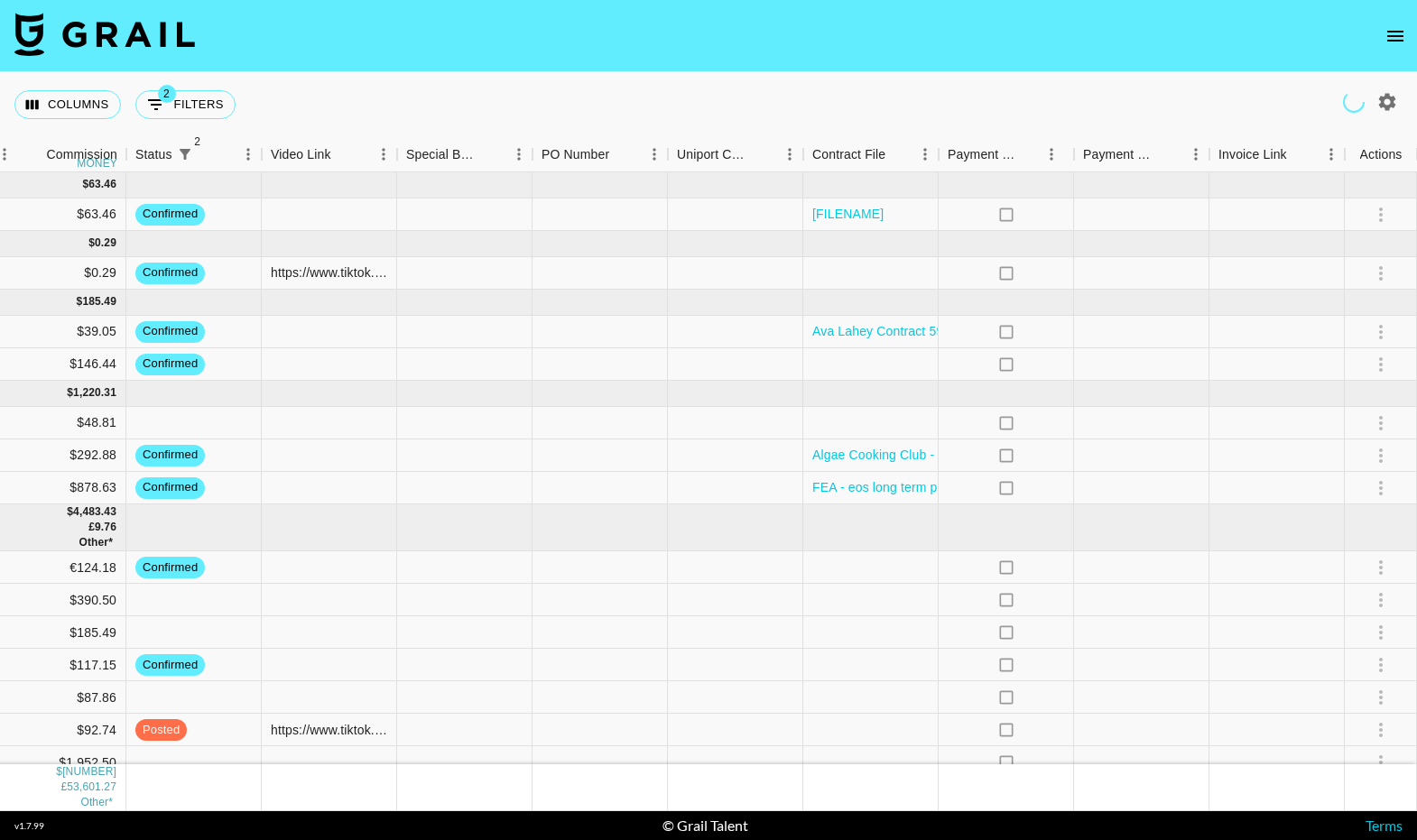 click 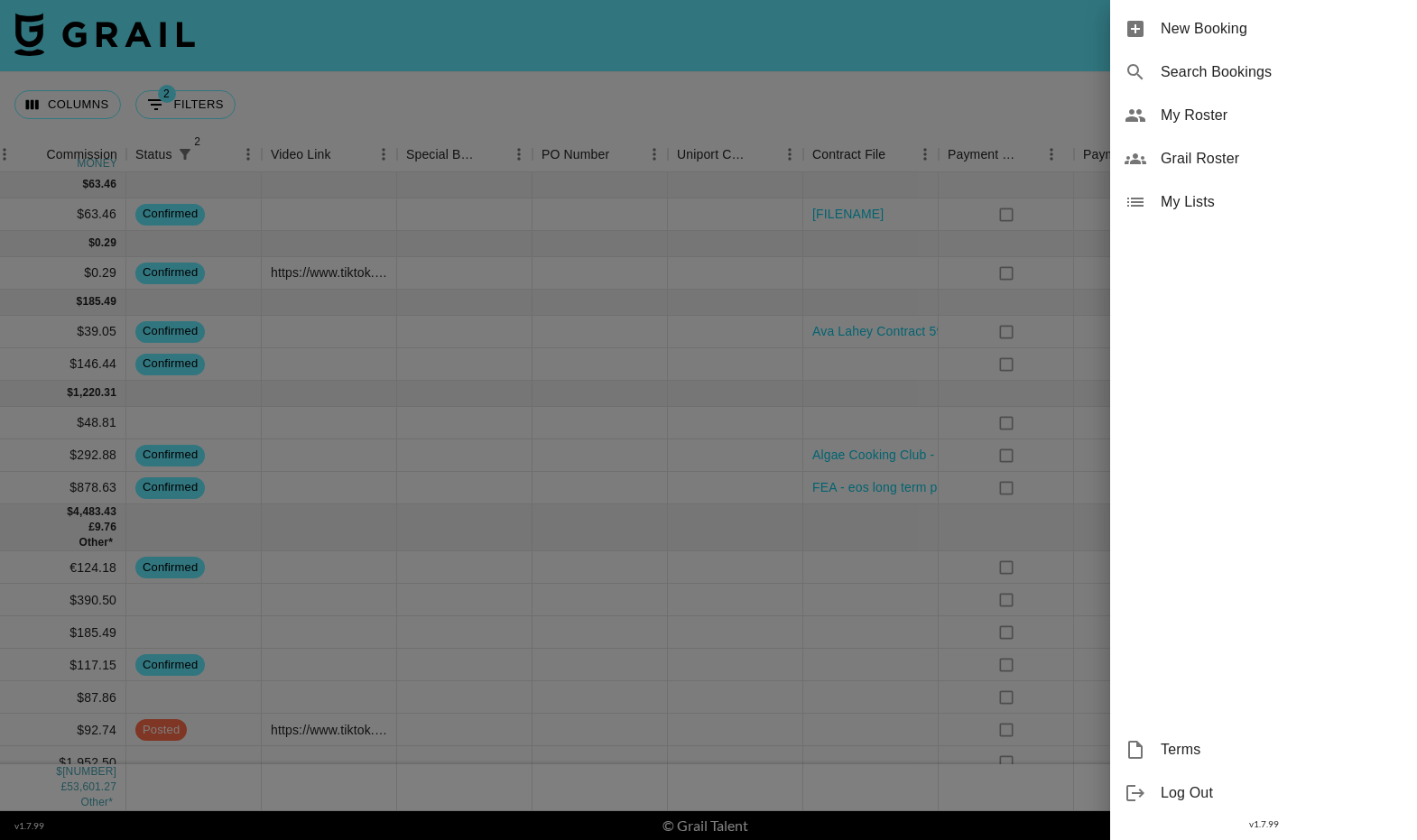 click on "New Booking" at bounding box center [1282, 29] 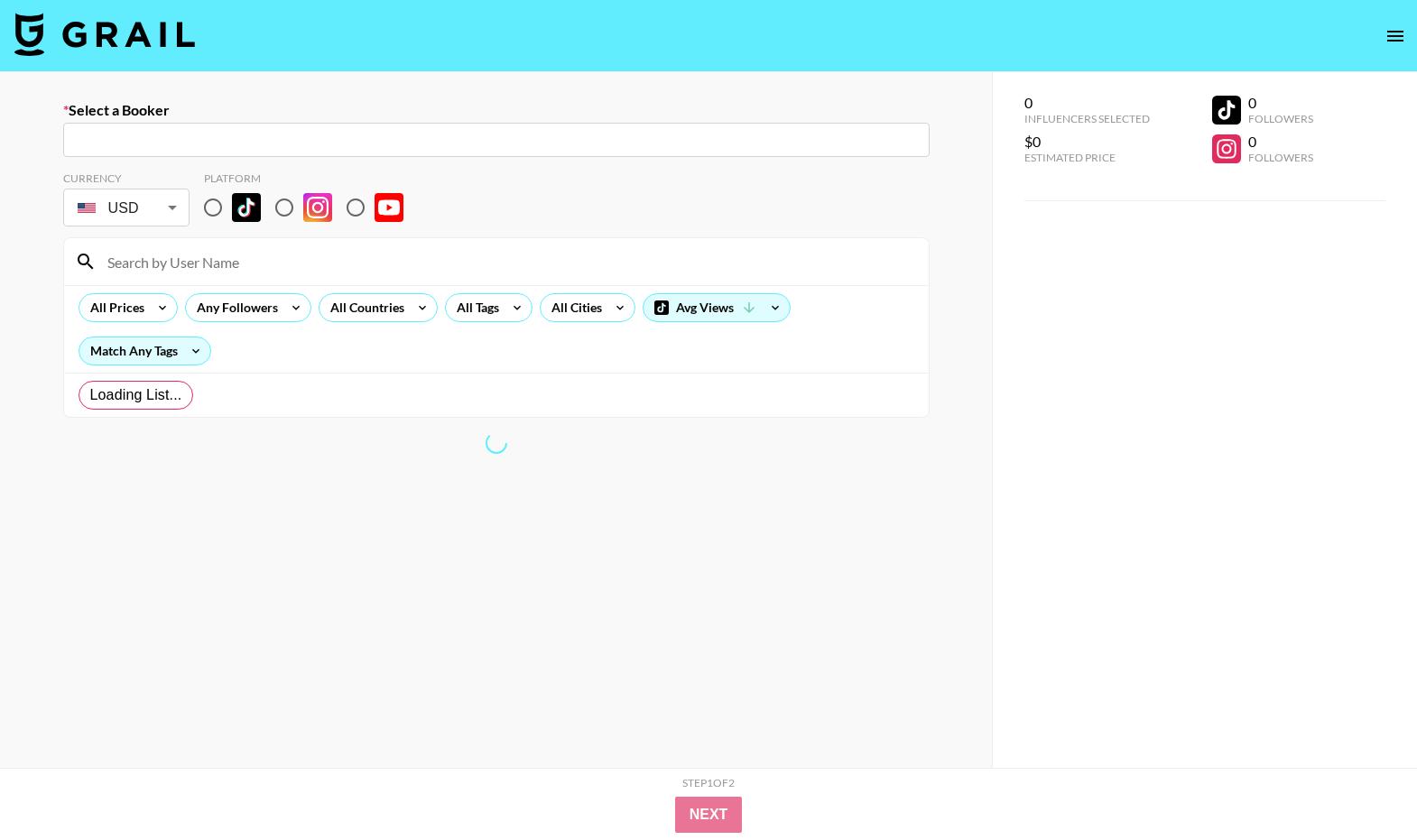 click at bounding box center [708, 36] 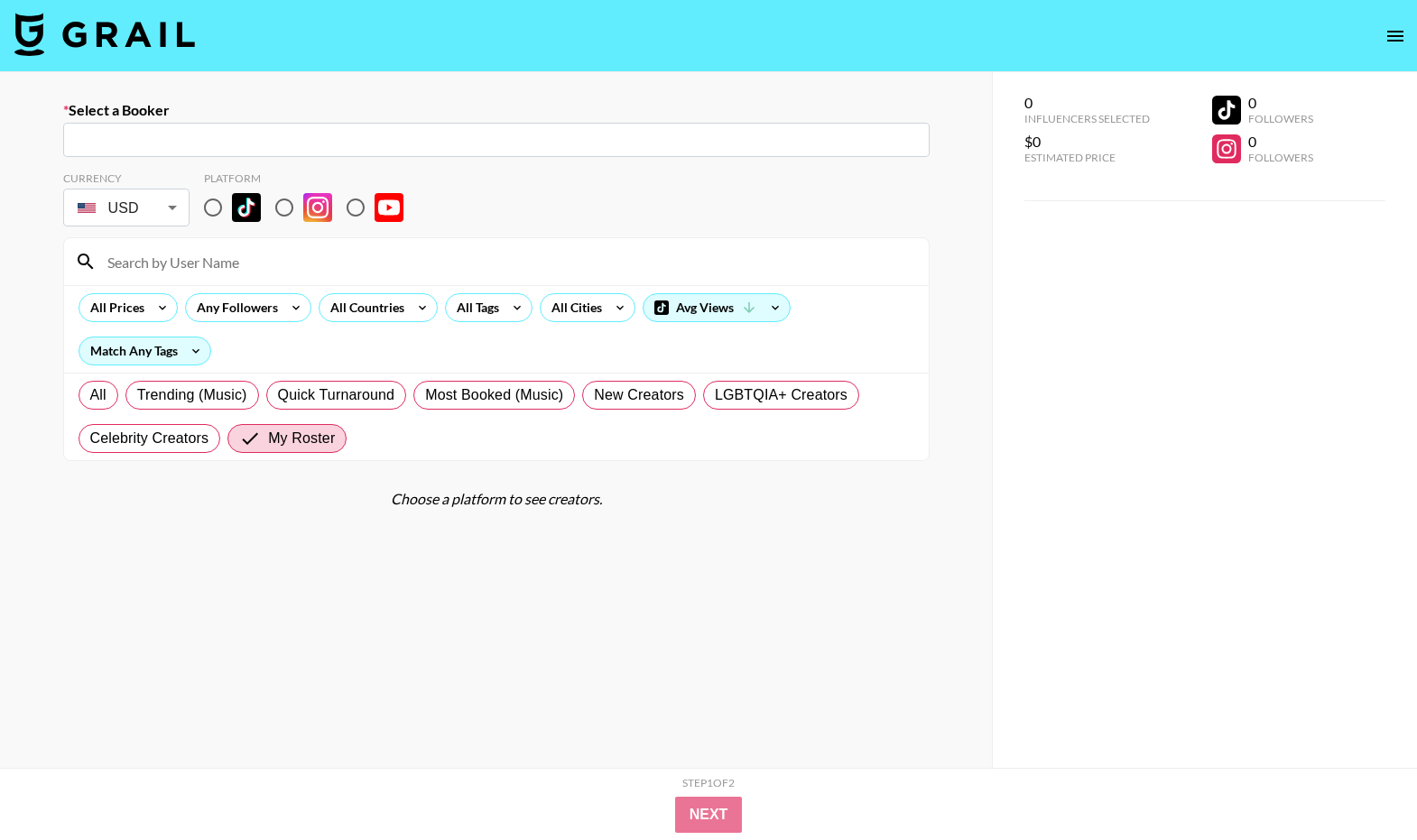 click at bounding box center [496, 140] 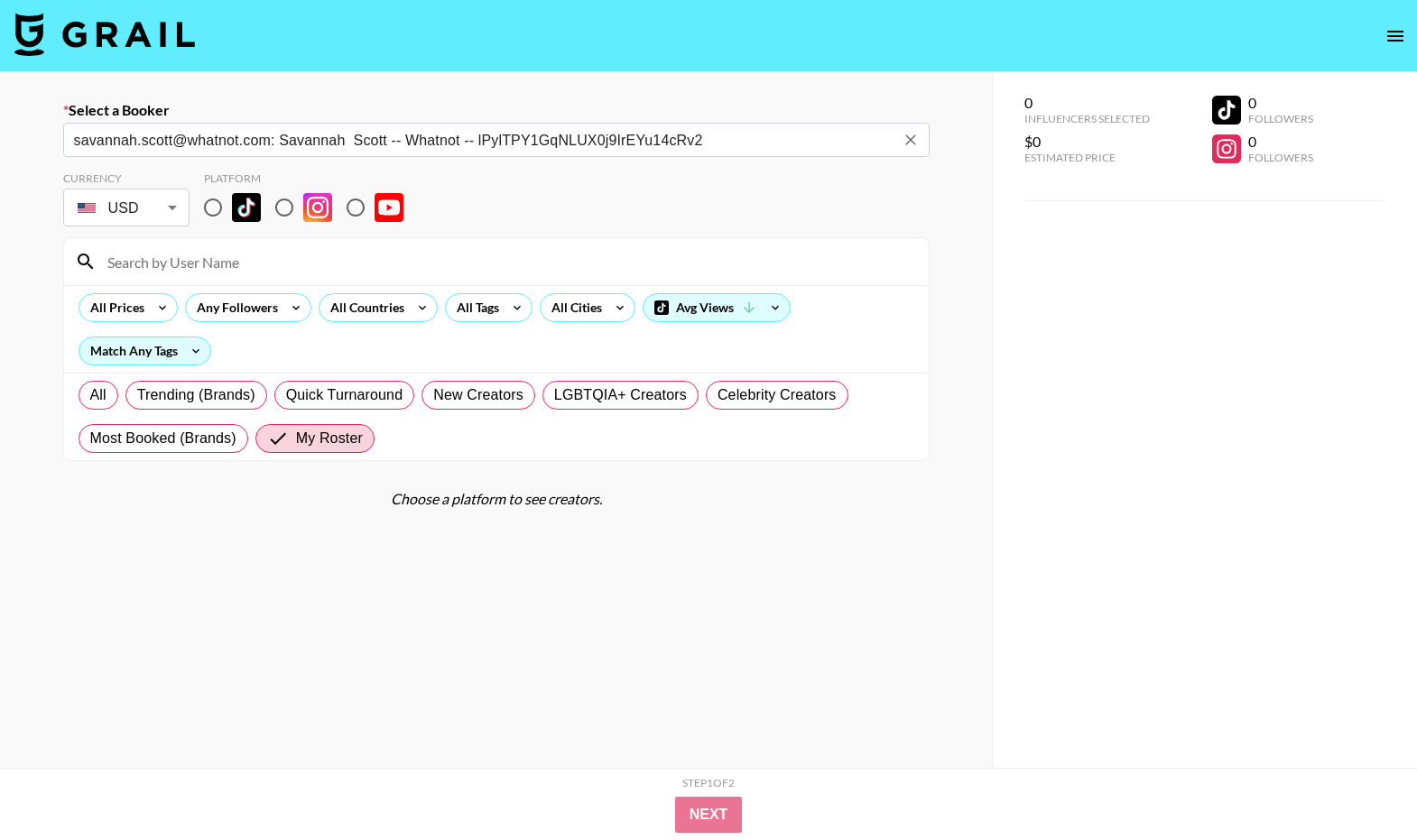 type on "savannah.scott@whatnot.com: Savannah  Scott -- Whatnot -- lPylTPY1GqNLUX0j9IrEYu14cRv2" 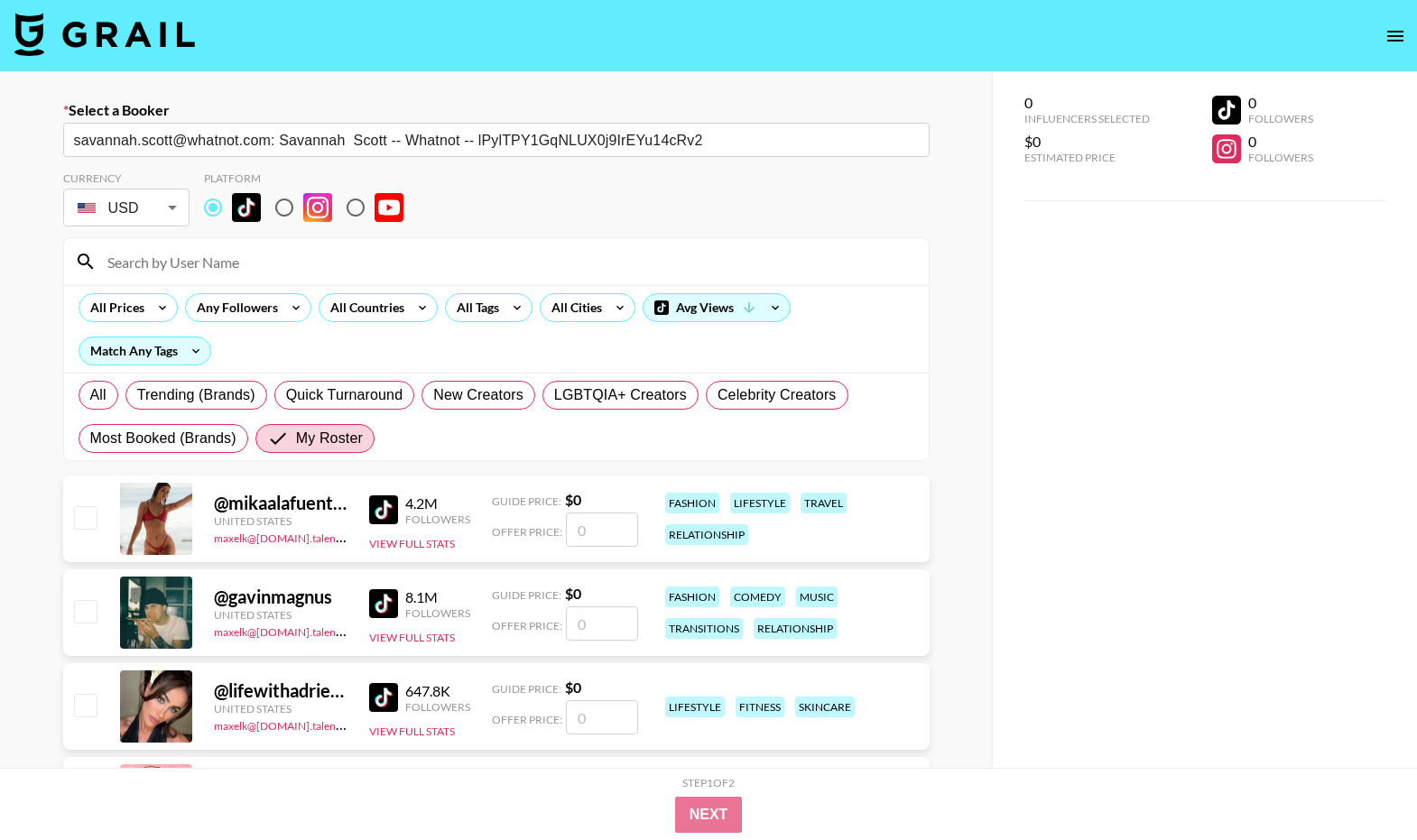 click at bounding box center (507, 262) 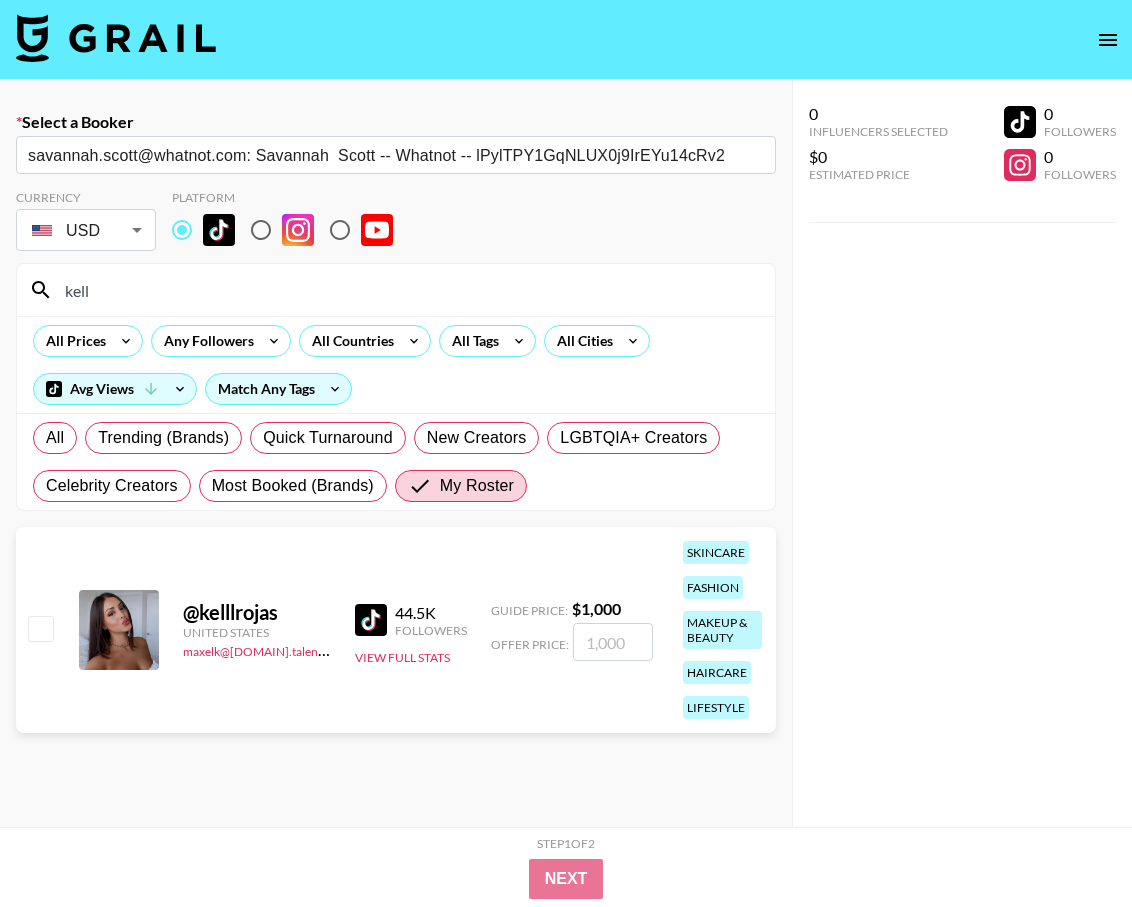 type on "kell" 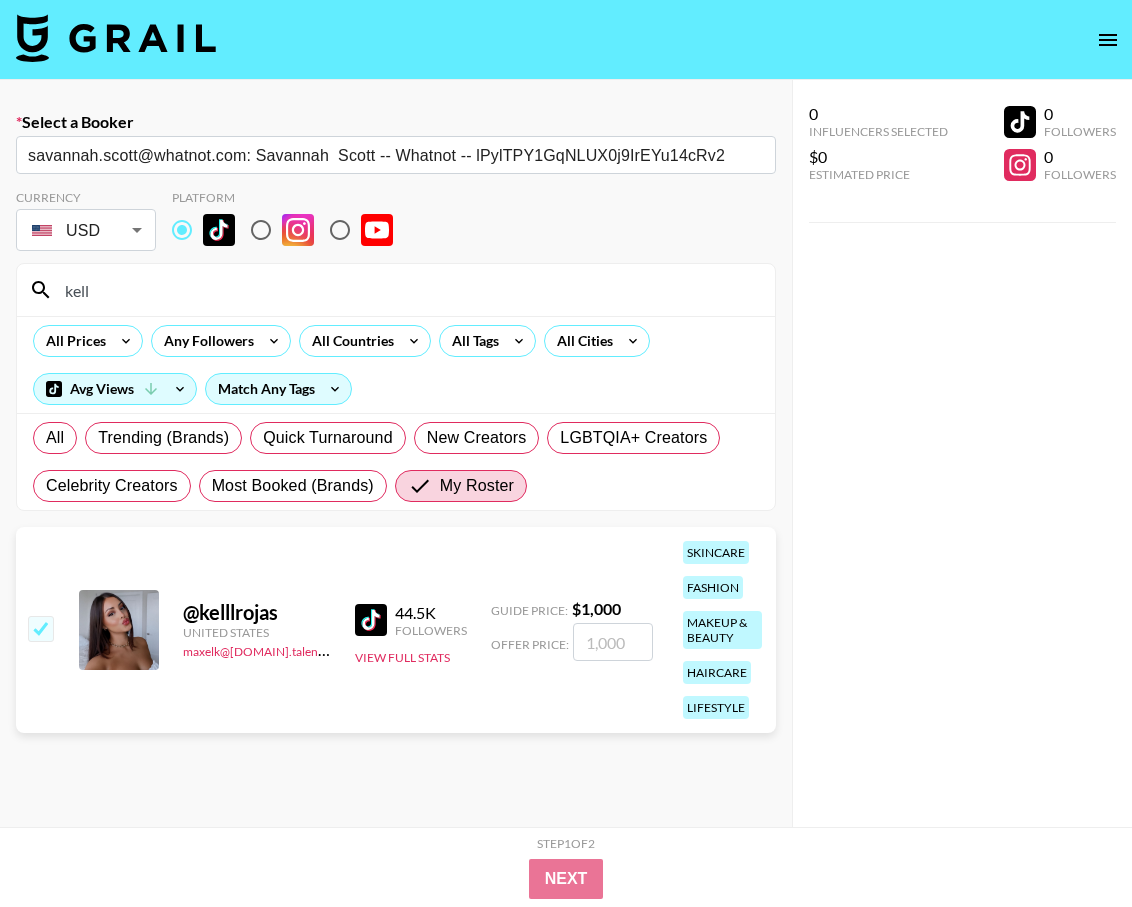 checkbox on "true" 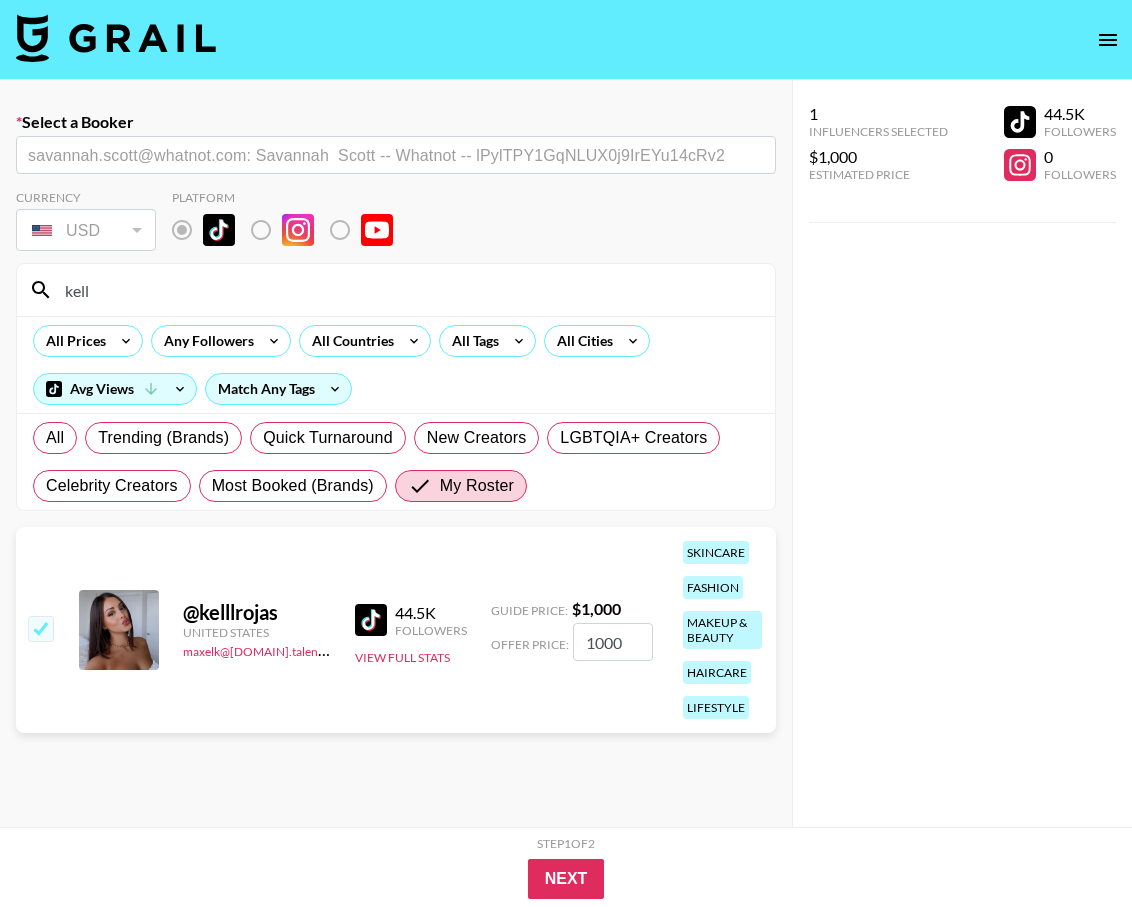 click on "1000" at bounding box center [613, 642] 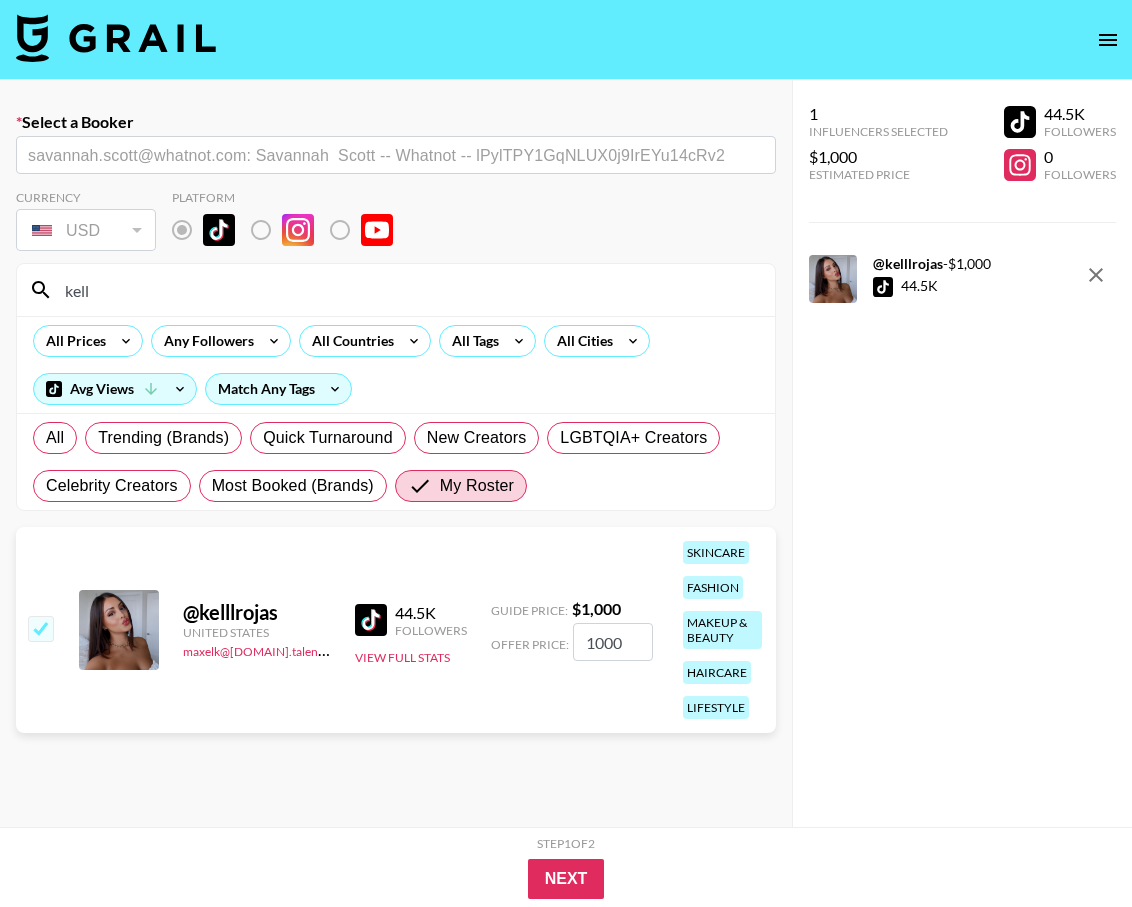 click on "1000" at bounding box center [613, 642] 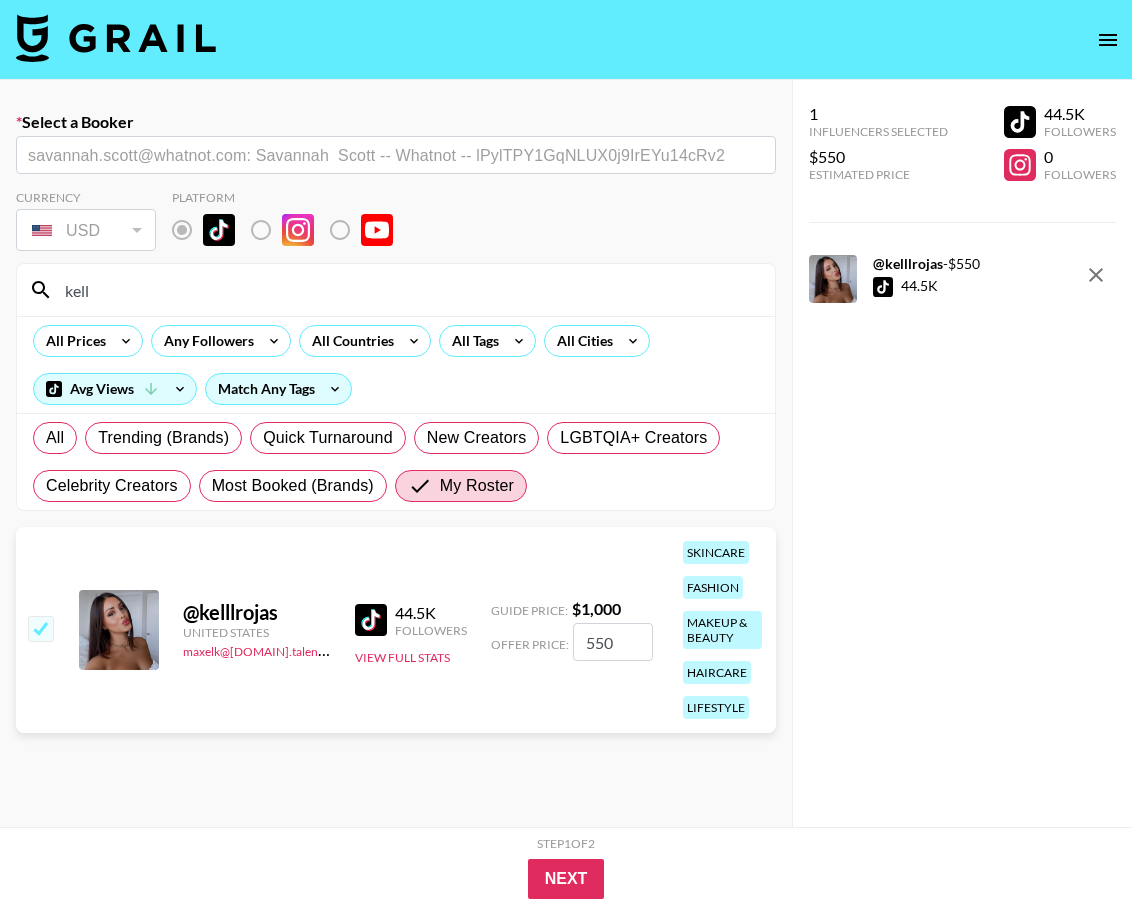 type on "550" 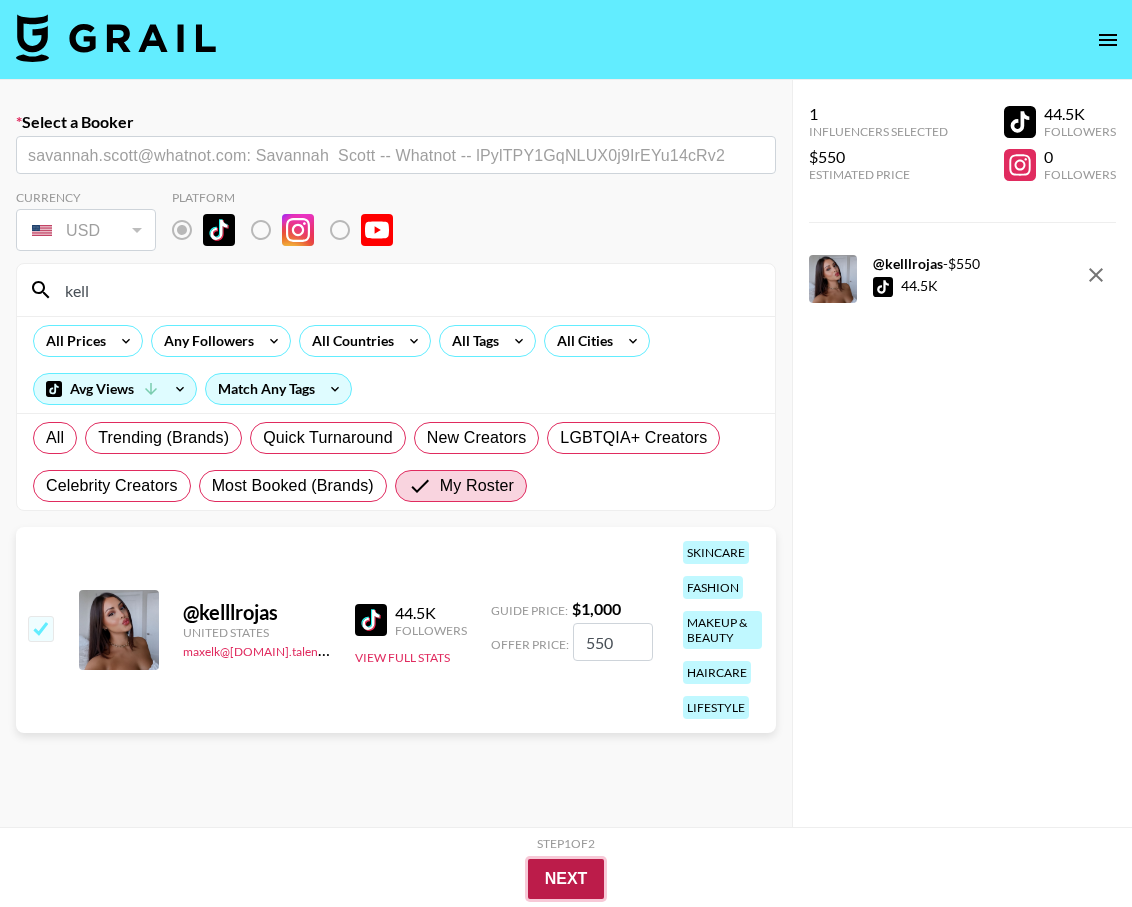 click on "Next" at bounding box center [566, 879] 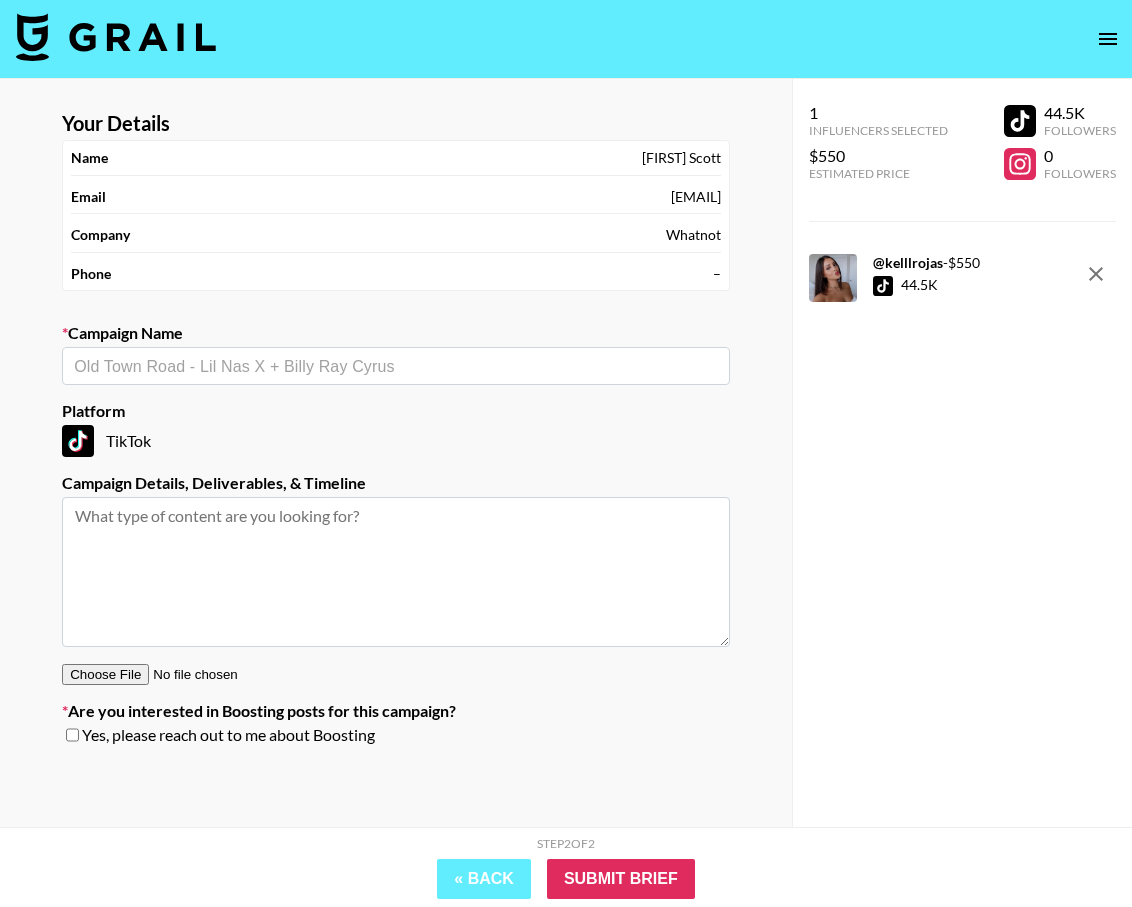 scroll, scrollTop: 0, scrollLeft: 0, axis: both 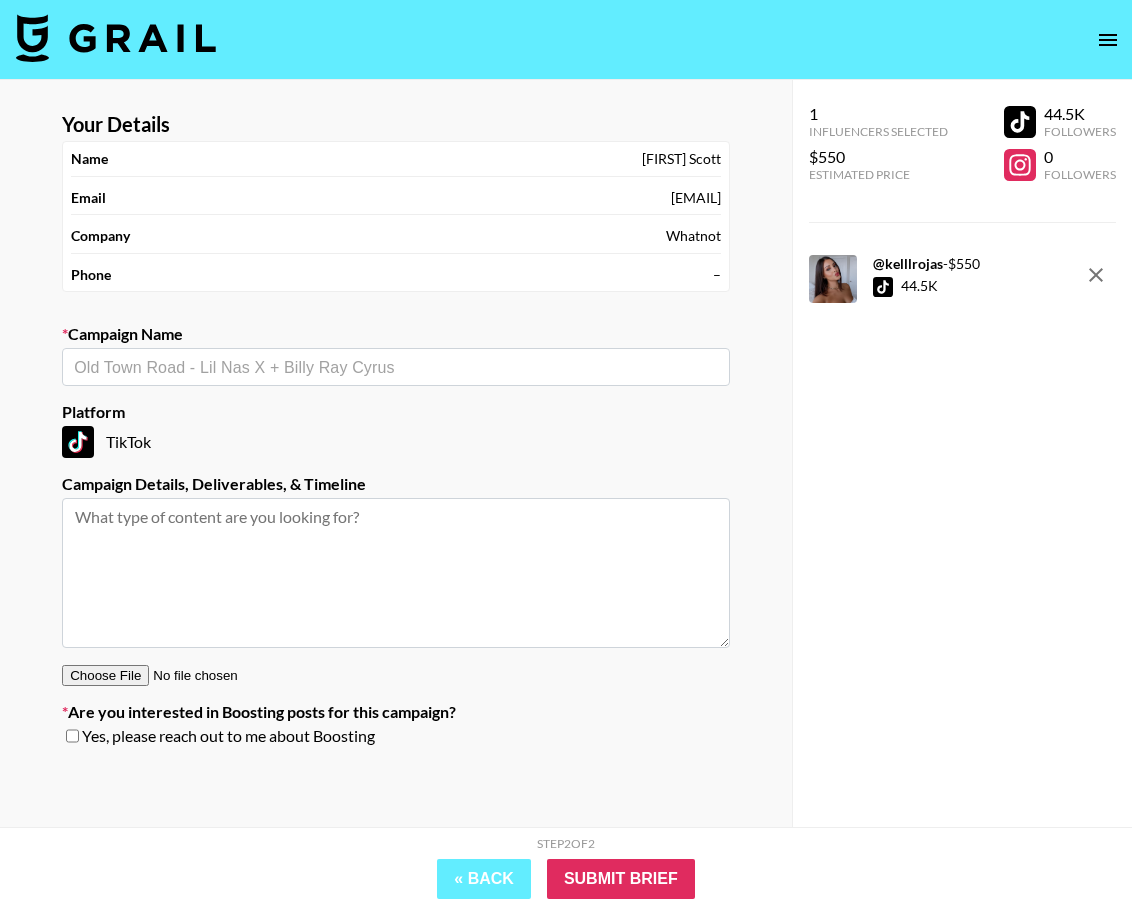 click at bounding box center [396, 367] 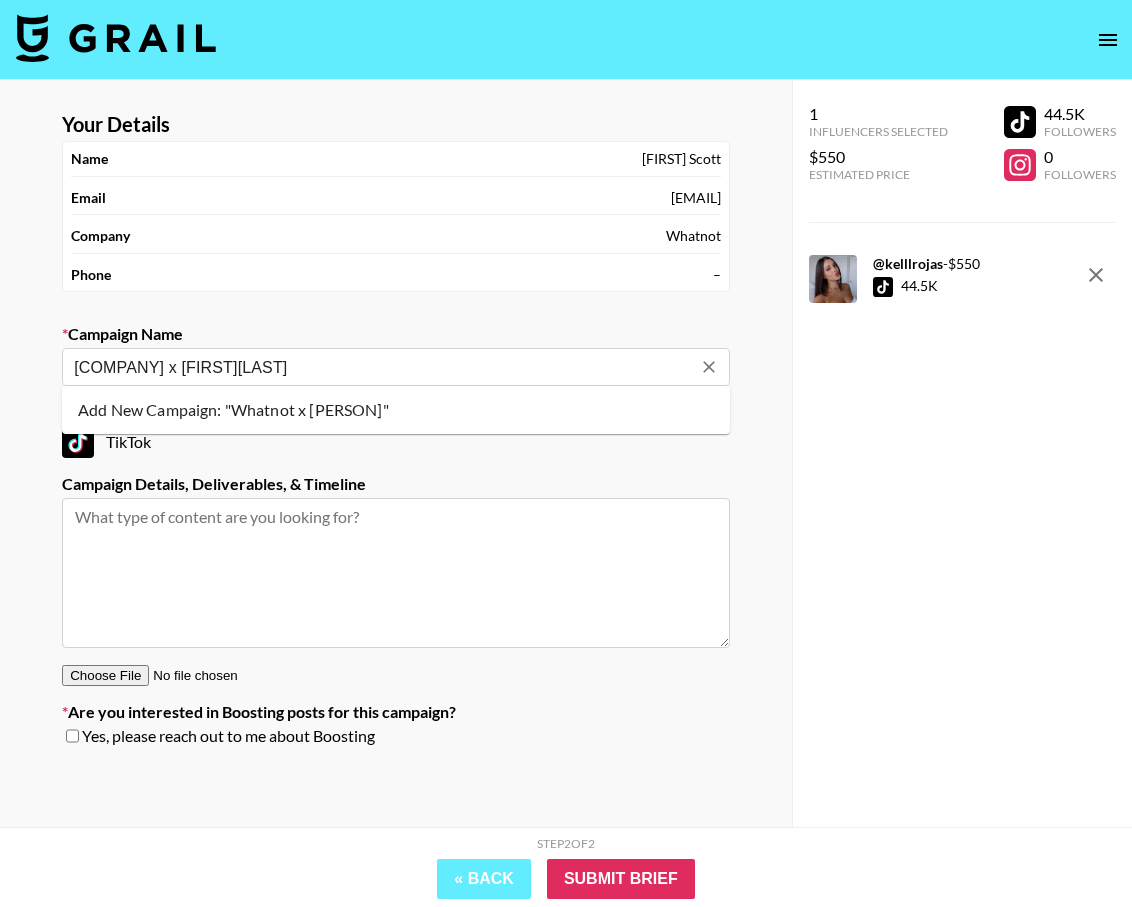 click on "Add New Campaign: "Whatnot x [PERSON]"" at bounding box center [396, 410] 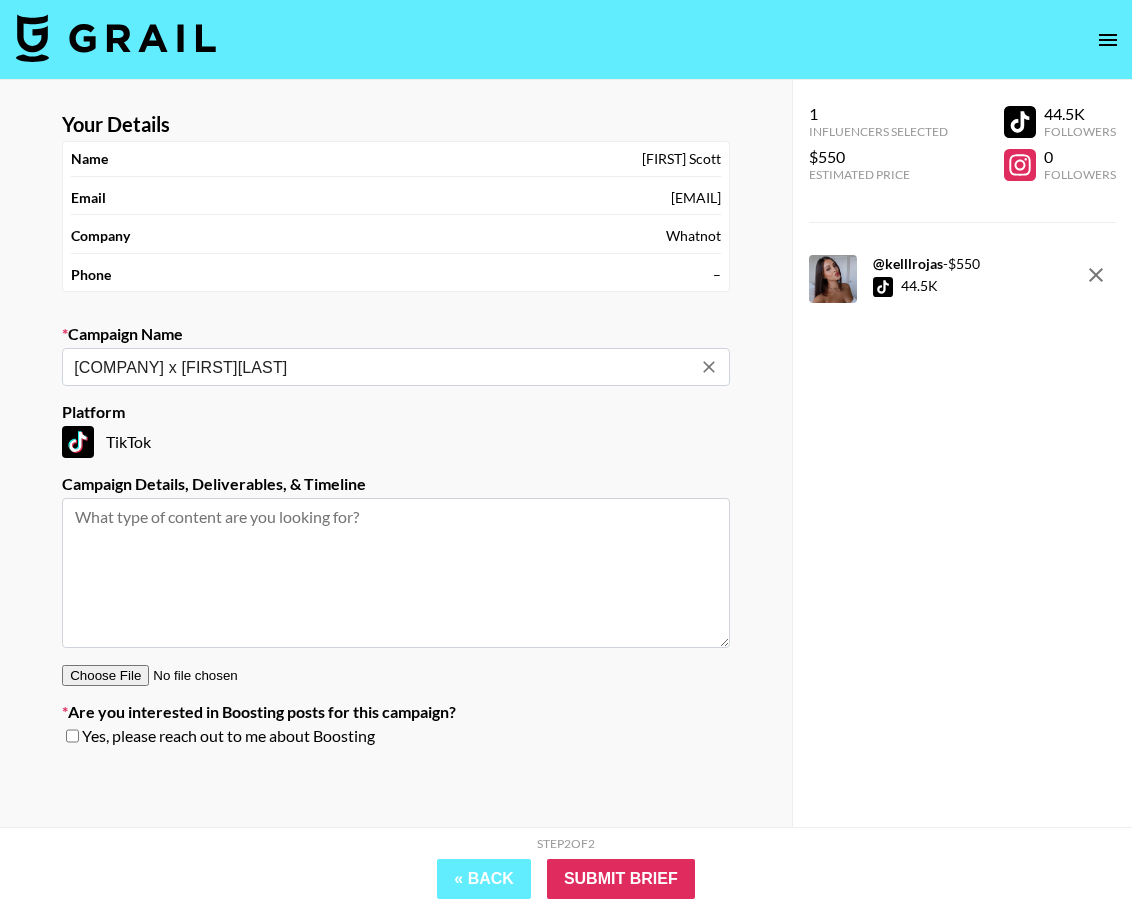 type on "[COMPANY] x [FIRST][LAST]" 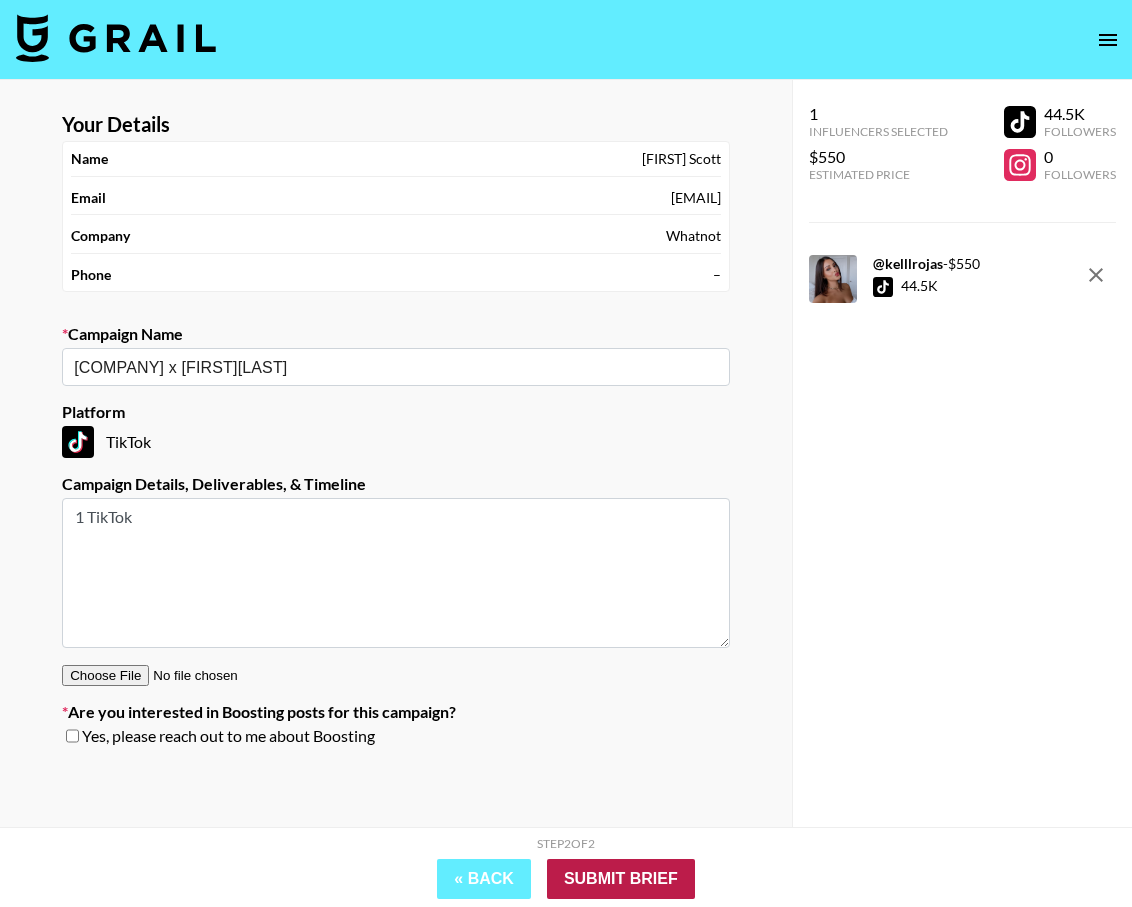 type on "1 TikTok" 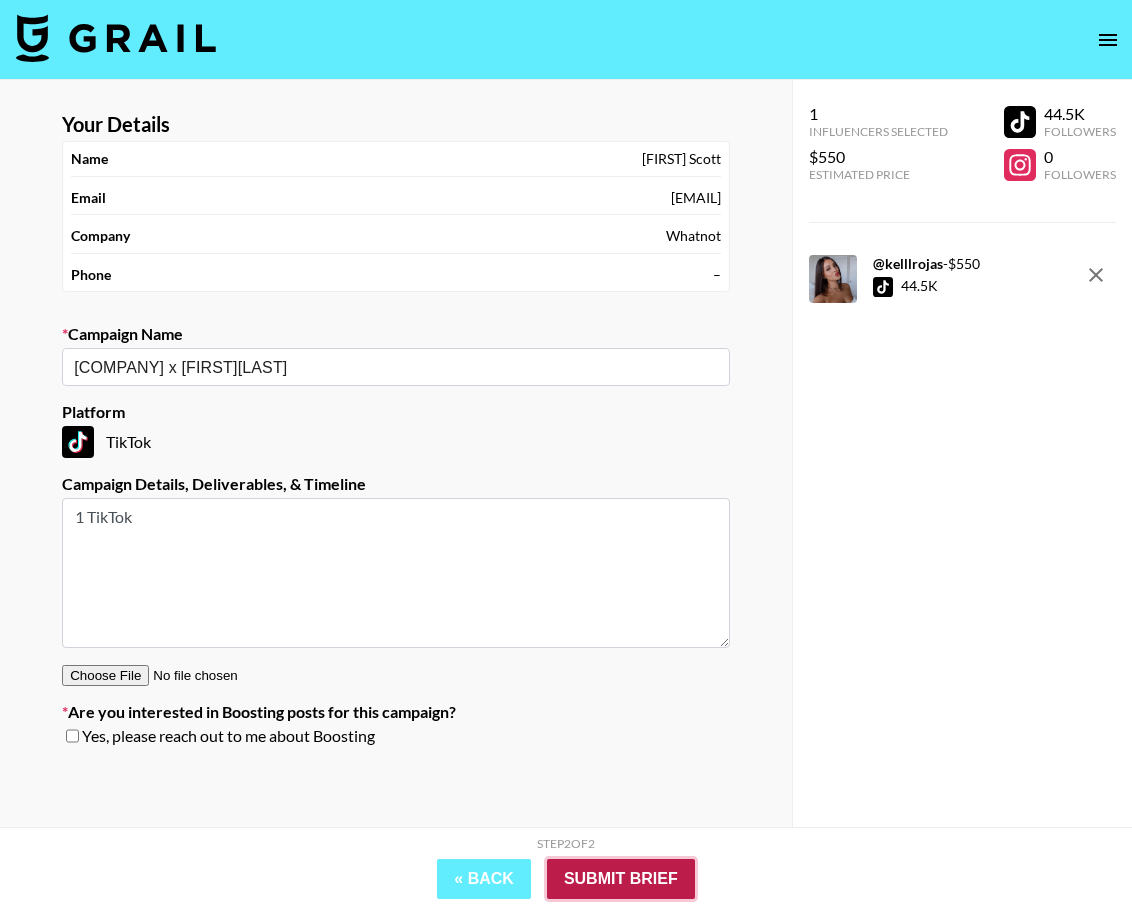 click on "Submit Brief" at bounding box center (621, 879) 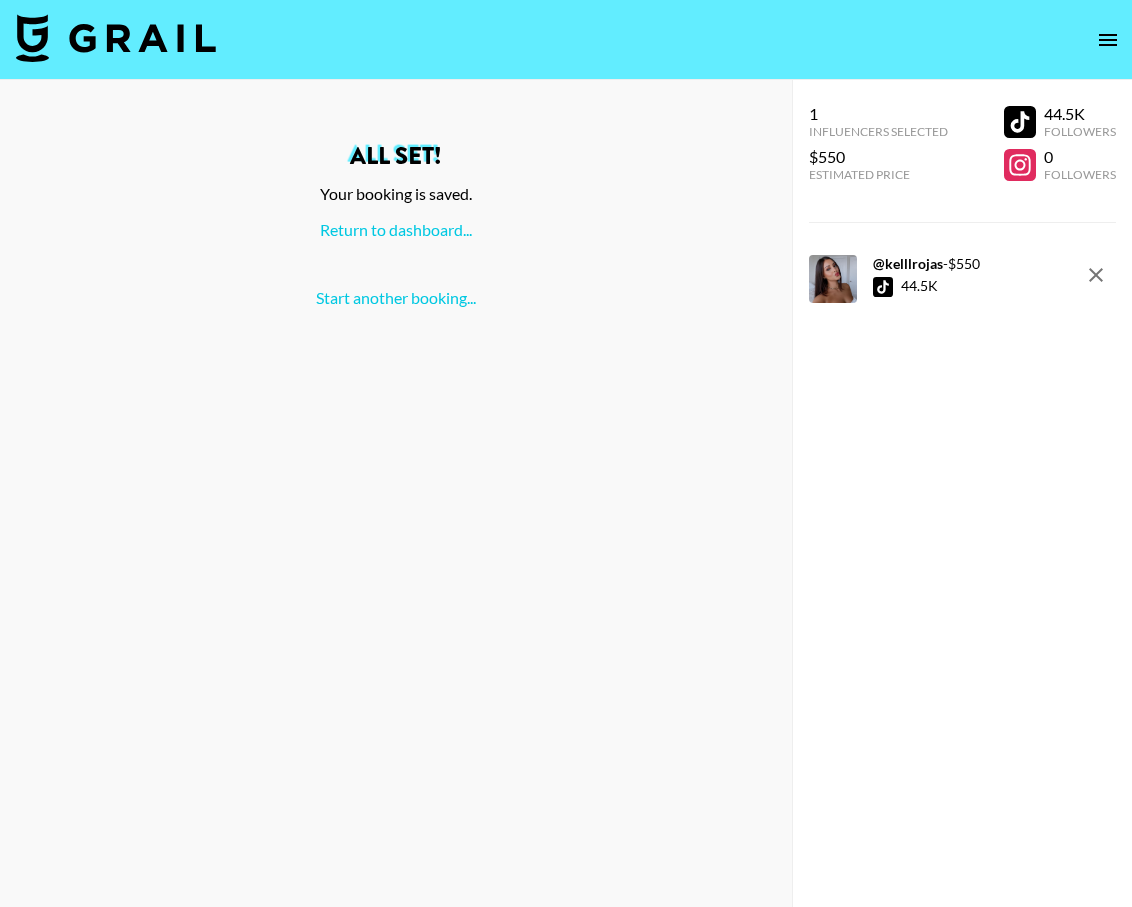 click on "Return to dashboard..." at bounding box center [396, 230] 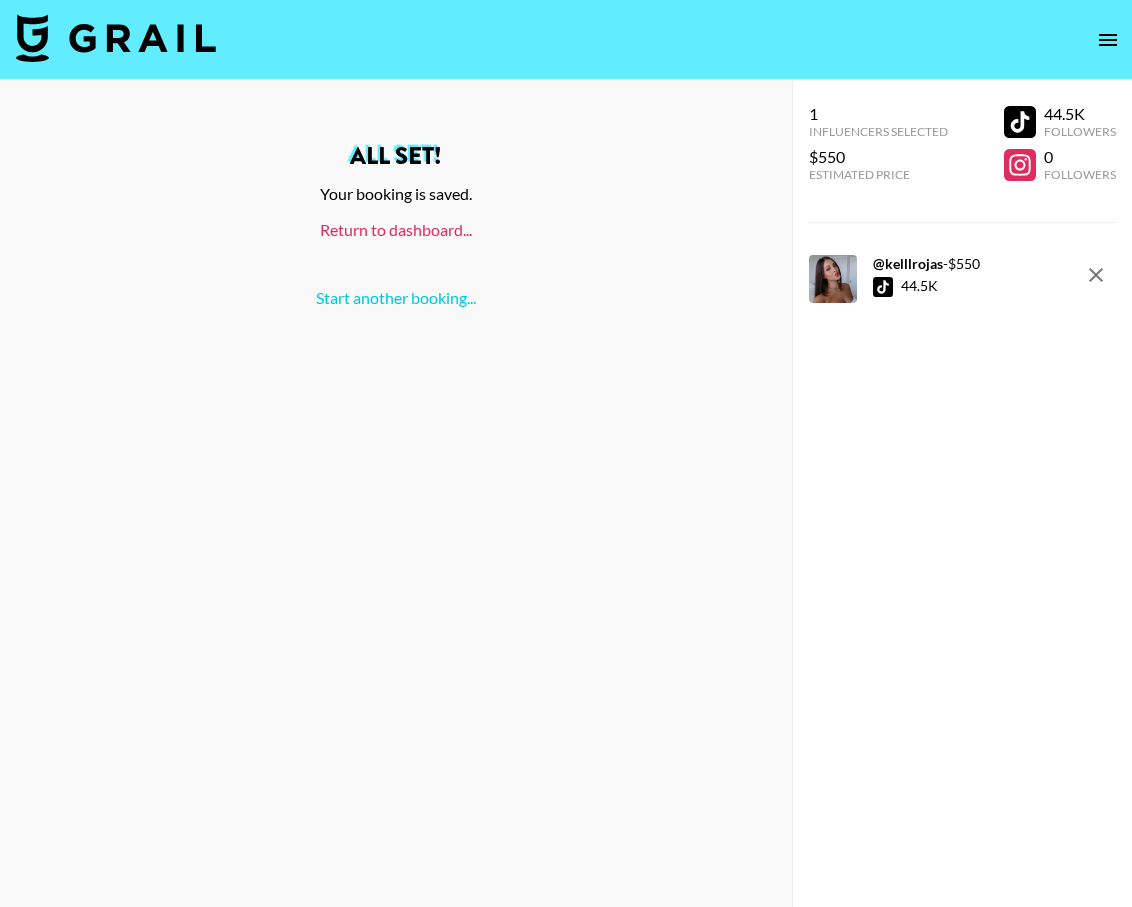 click on "Return to dashboard..." at bounding box center (396, 229) 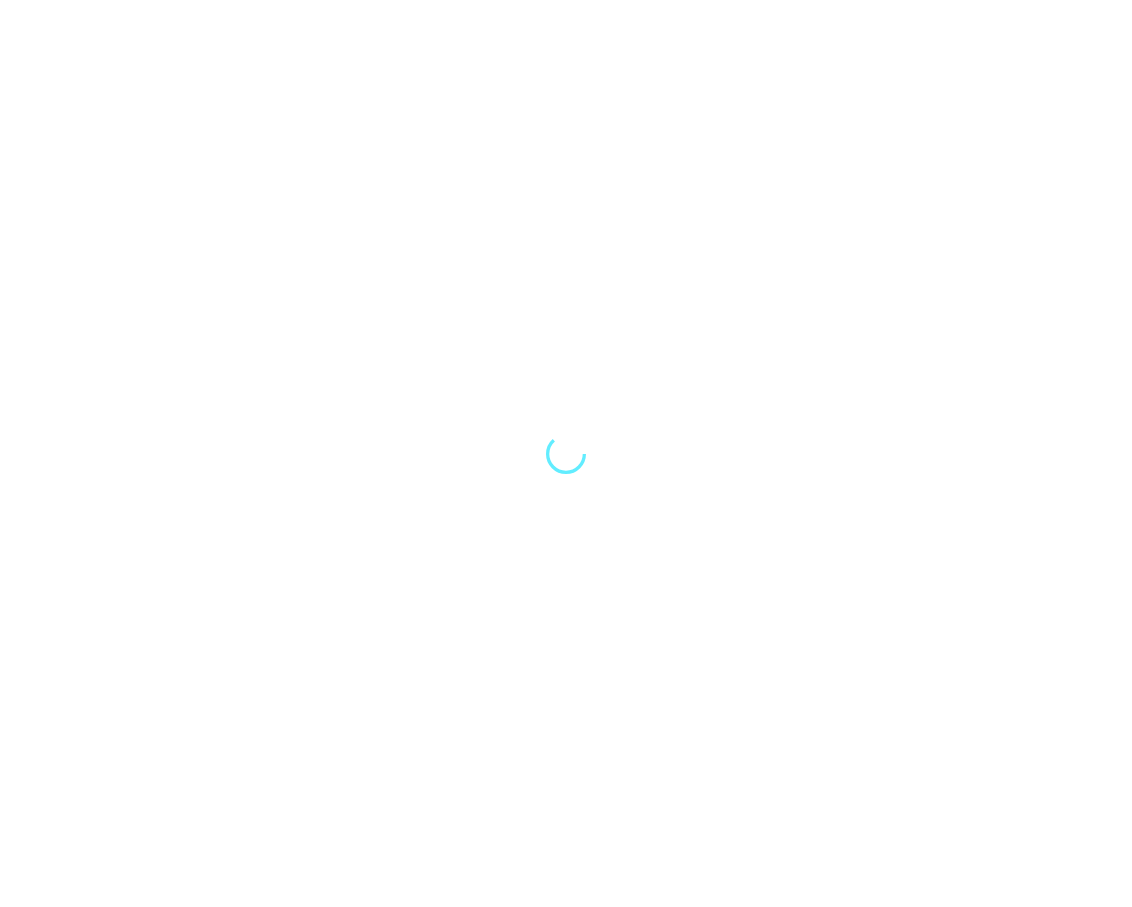 scroll, scrollTop: 0, scrollLeft: 0, axis: both 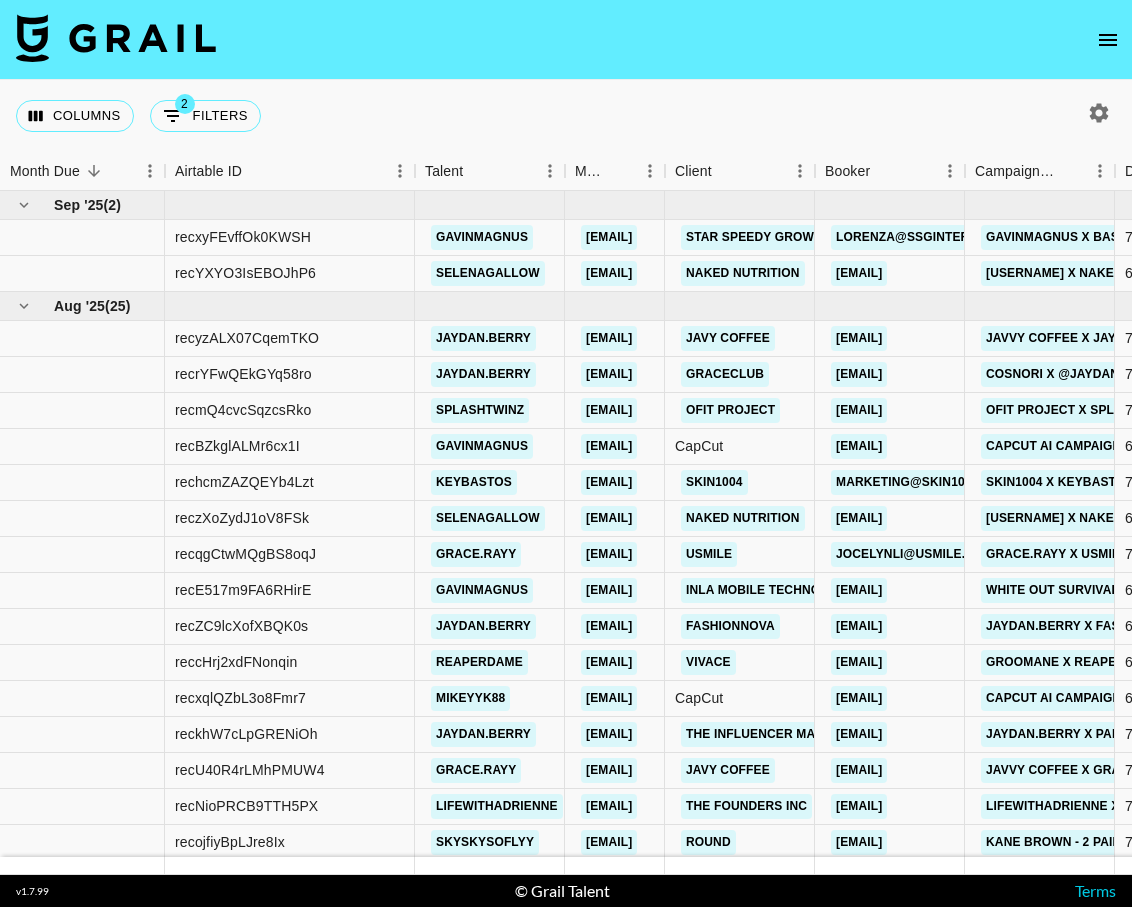 click 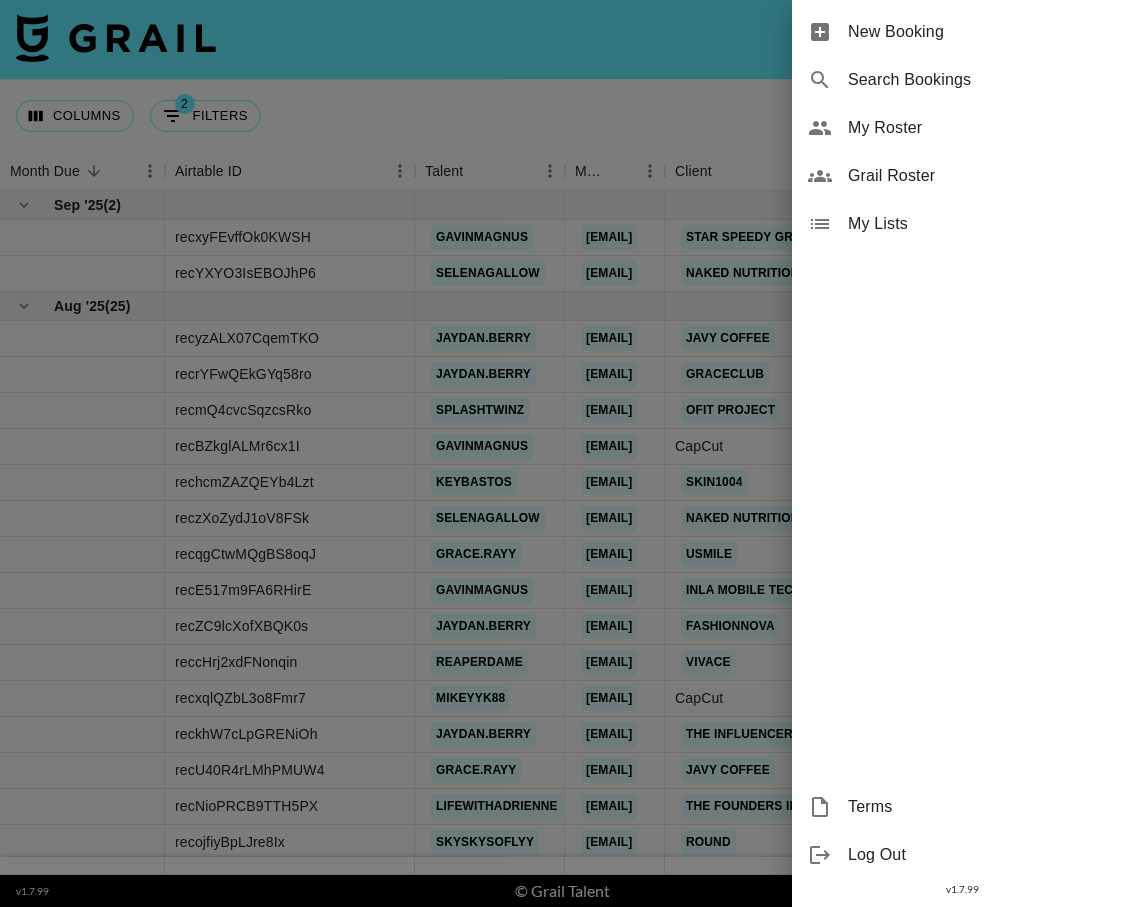 click on "New Booking" at bounding box center [982, 32] 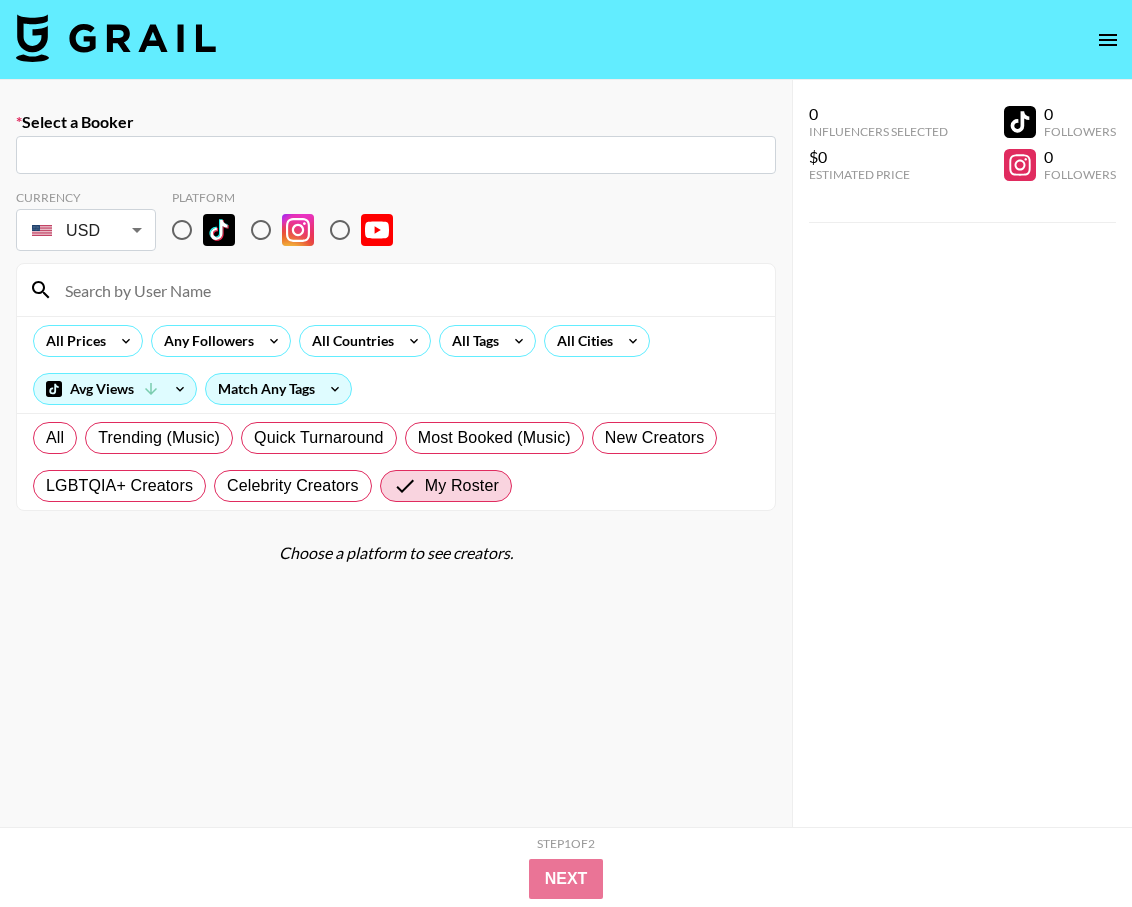 click on "Select a Booker" at bounding box center [396, 122] 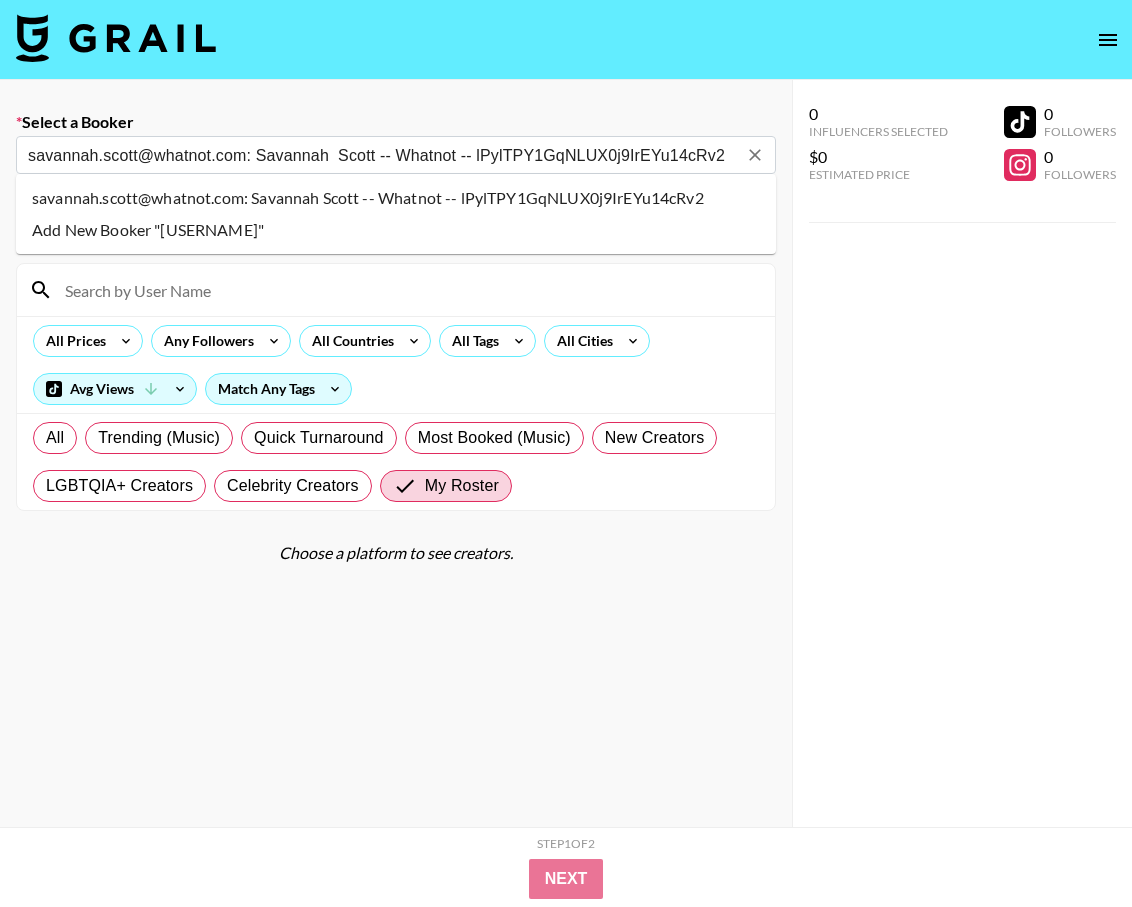 type on "savannah.scott@whatnot.com: Savannah  Scott -- Whatnot -- lPylTPY1GqNLUX0j9IrEYu14cRv2" 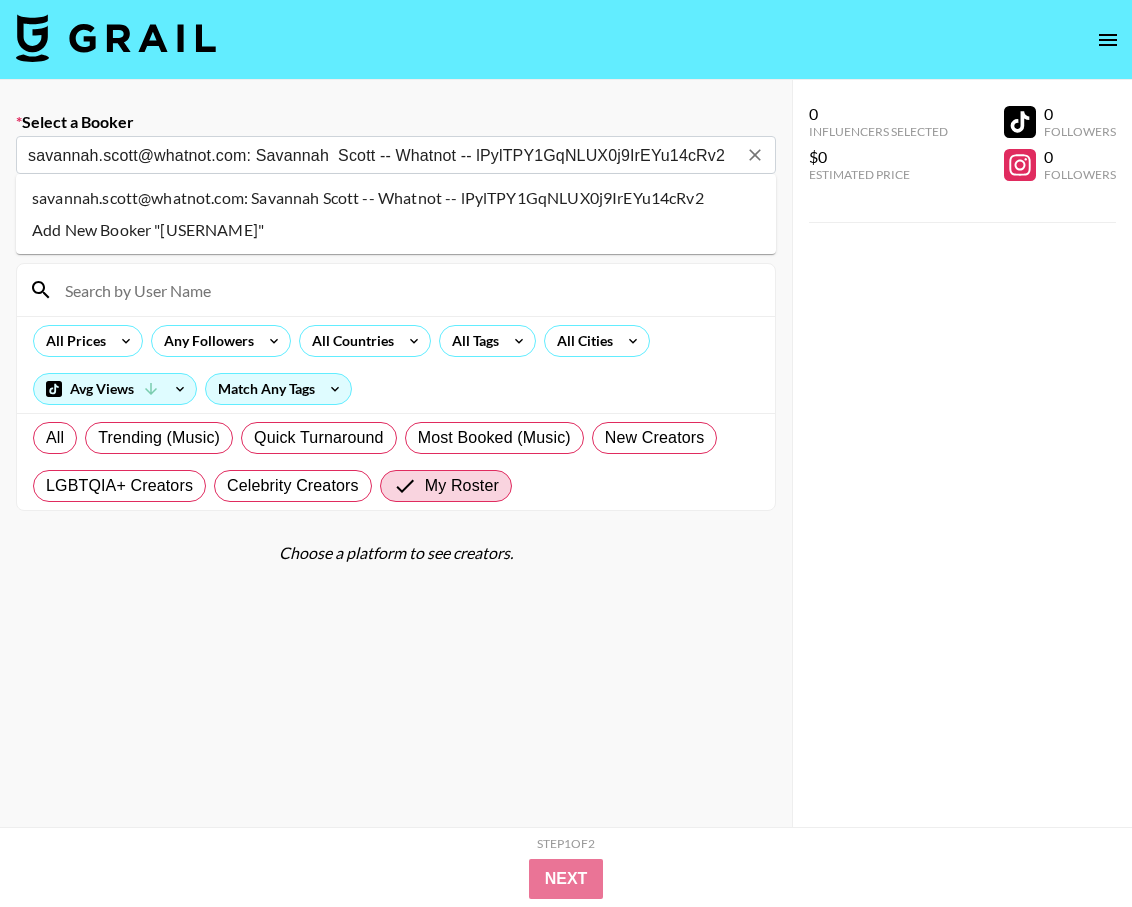 click on "Currency USD USD ​ Platform" at bounding box center (396, 222) 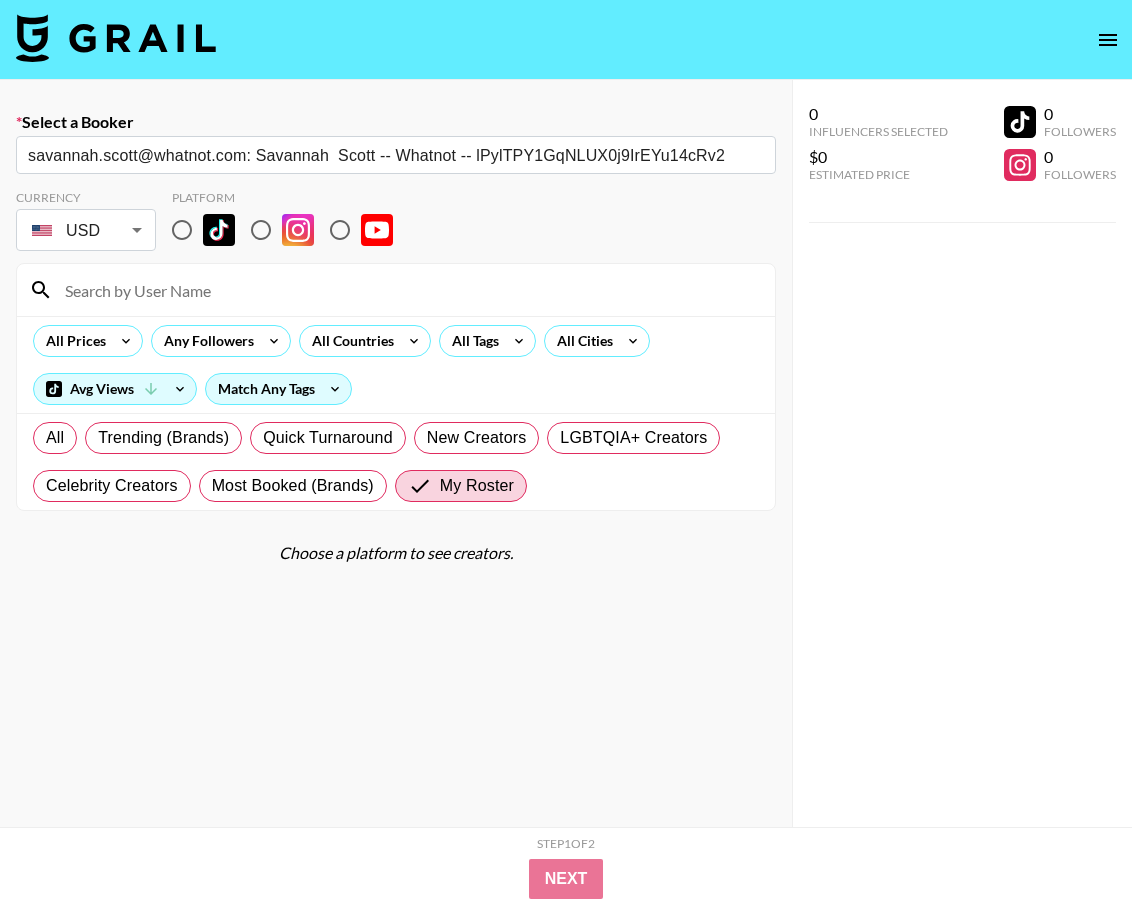 click at bounding box center (182, 230) 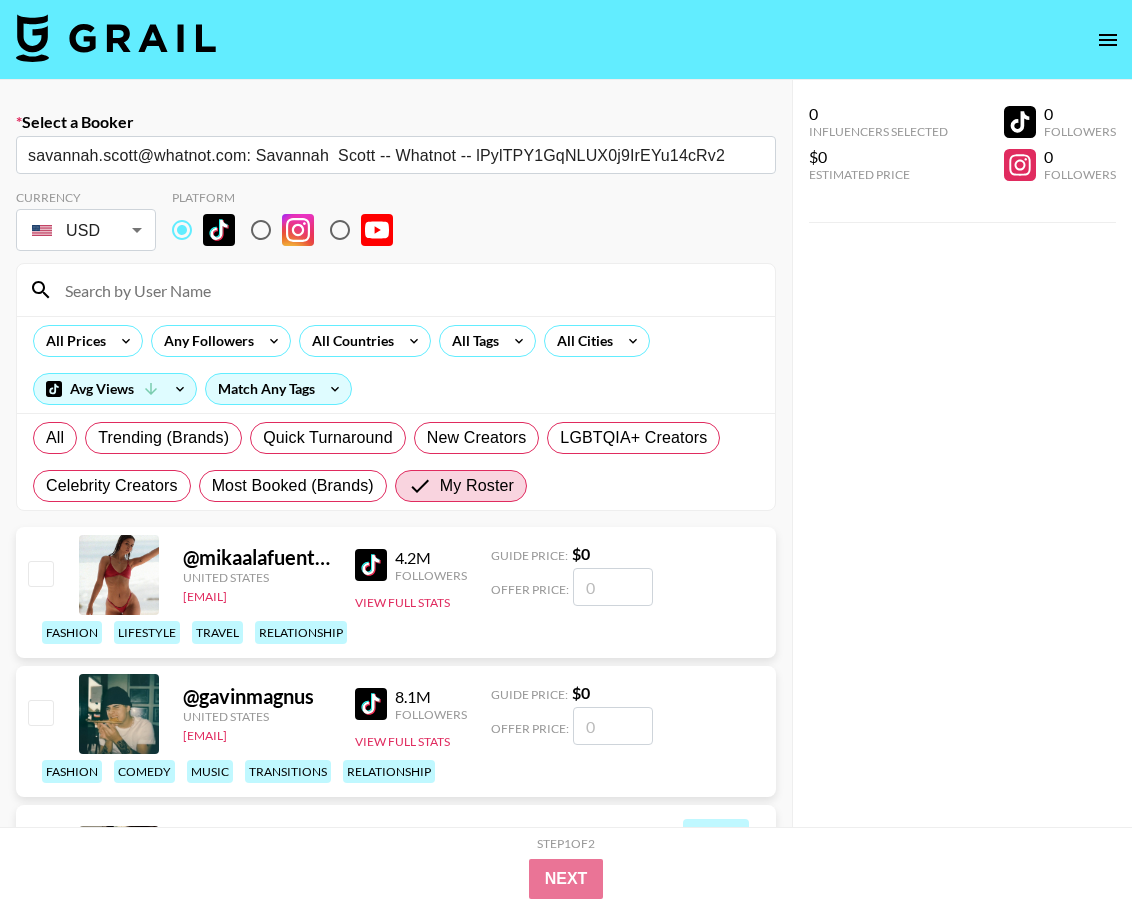 click at bounding box center [182, 230] 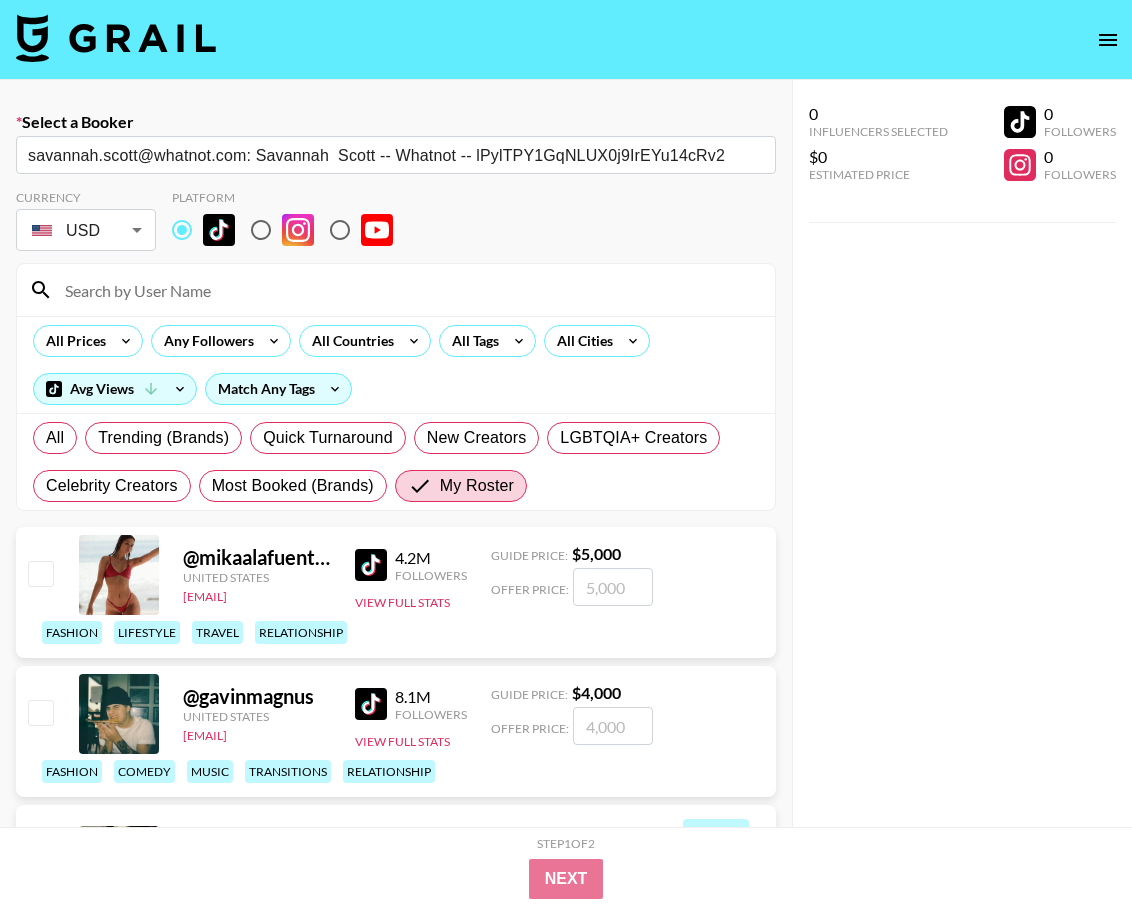 click at bounding box center (408, 290) 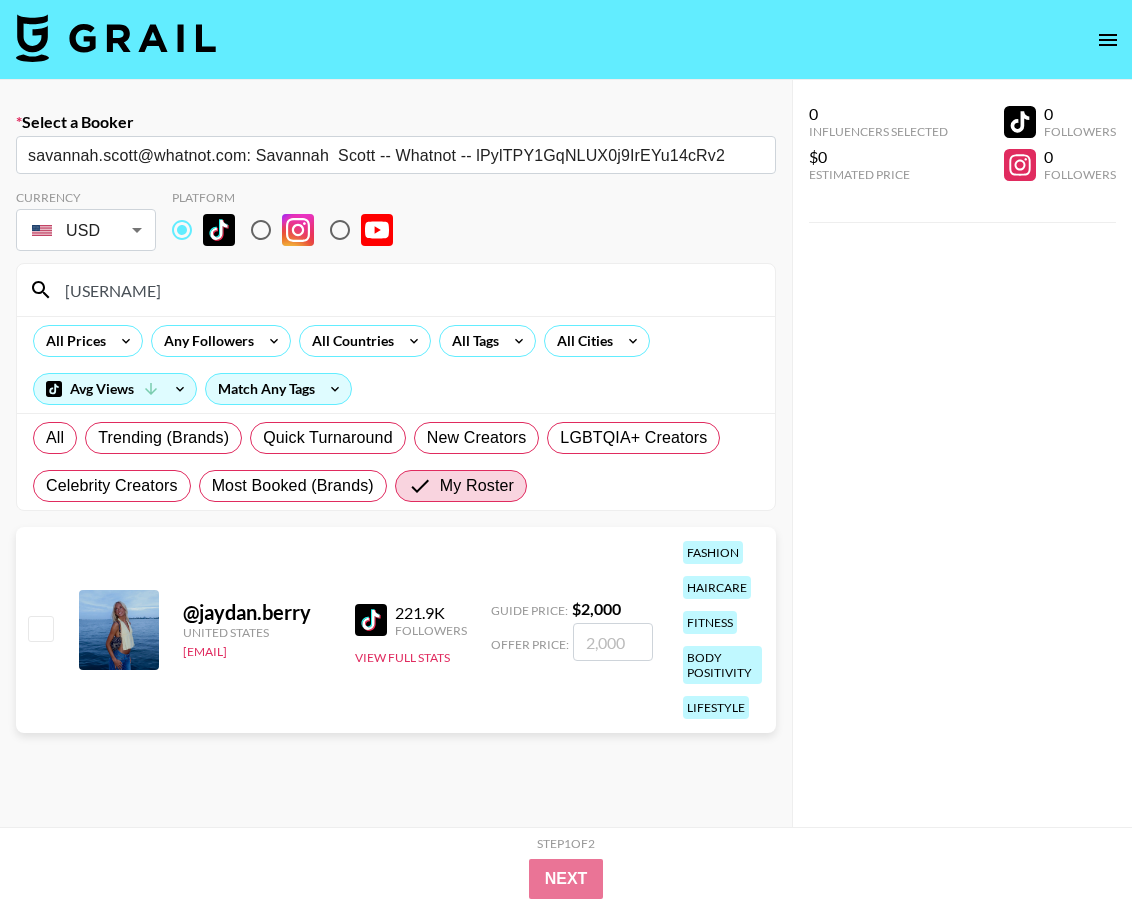 type on "jaydan" 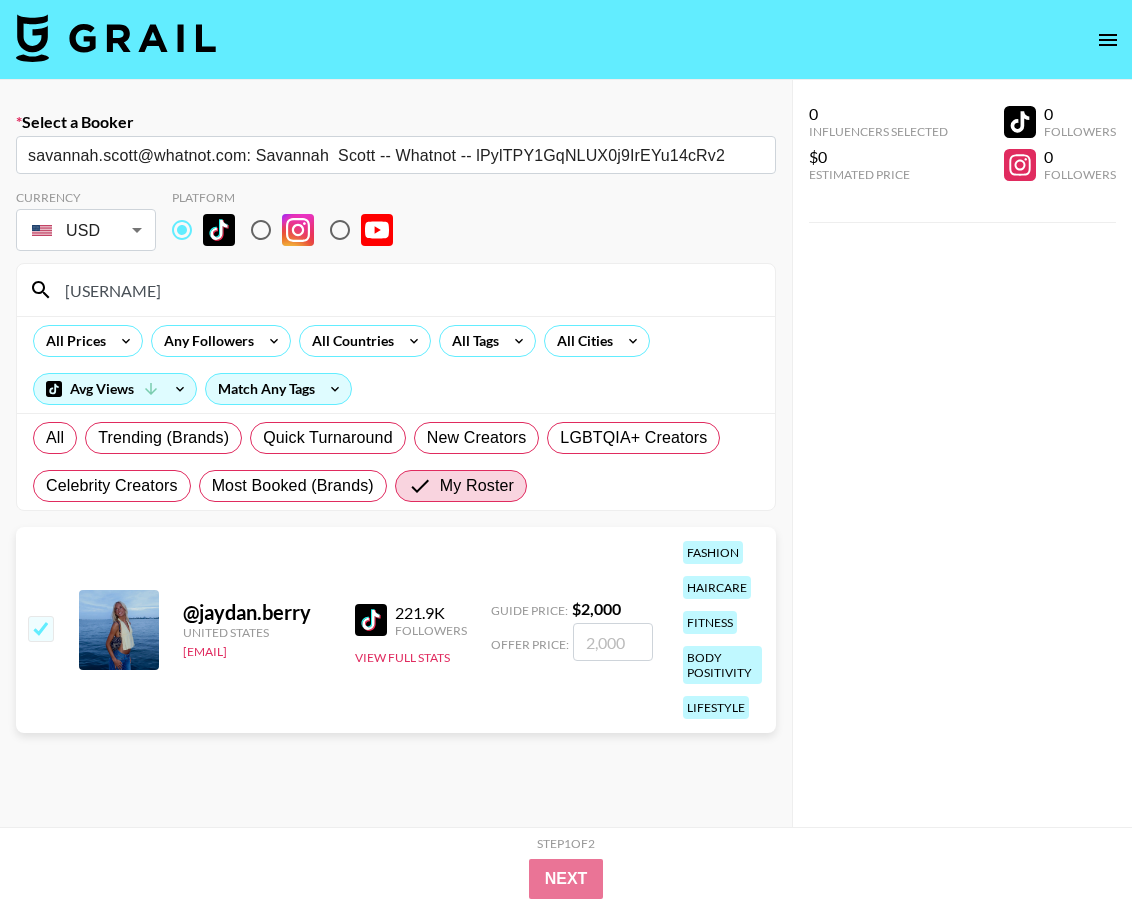 checkbox on "true" 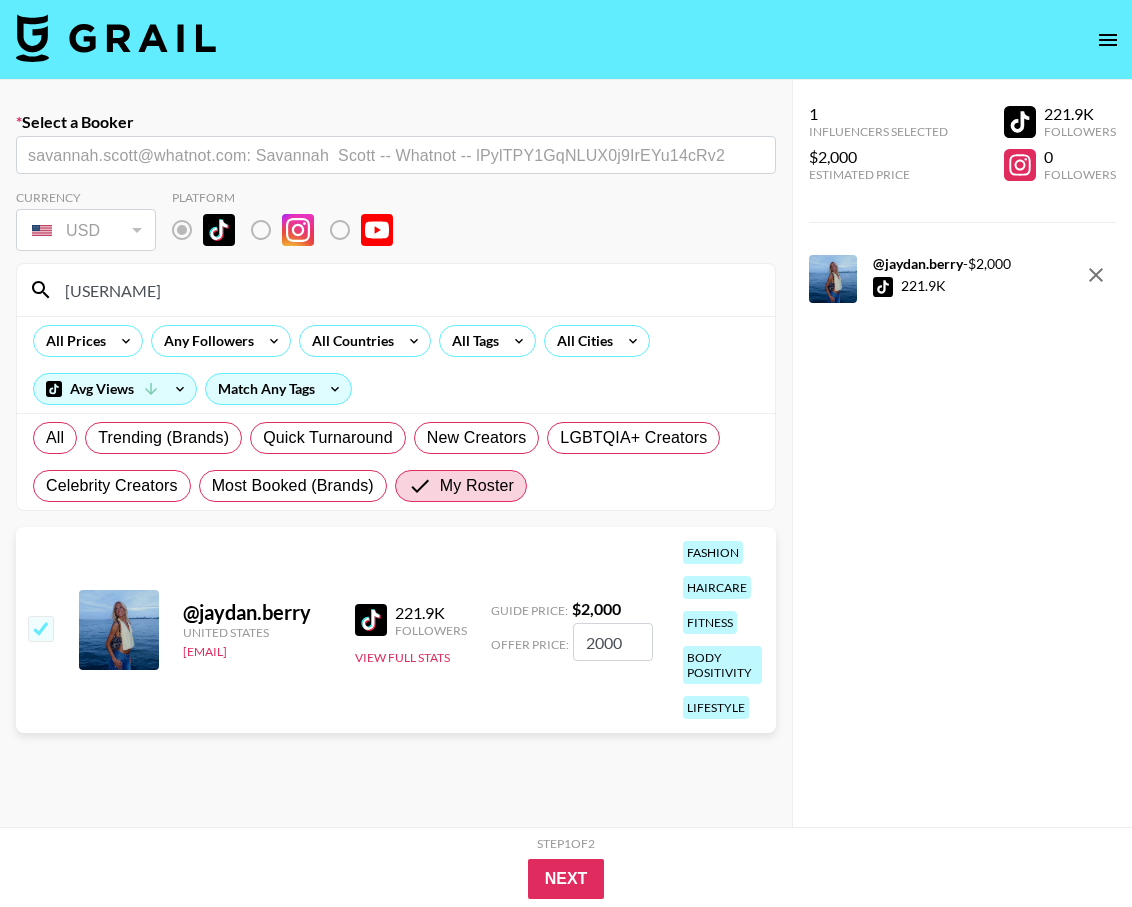 click on "2000" at bounding box center [613, 642] 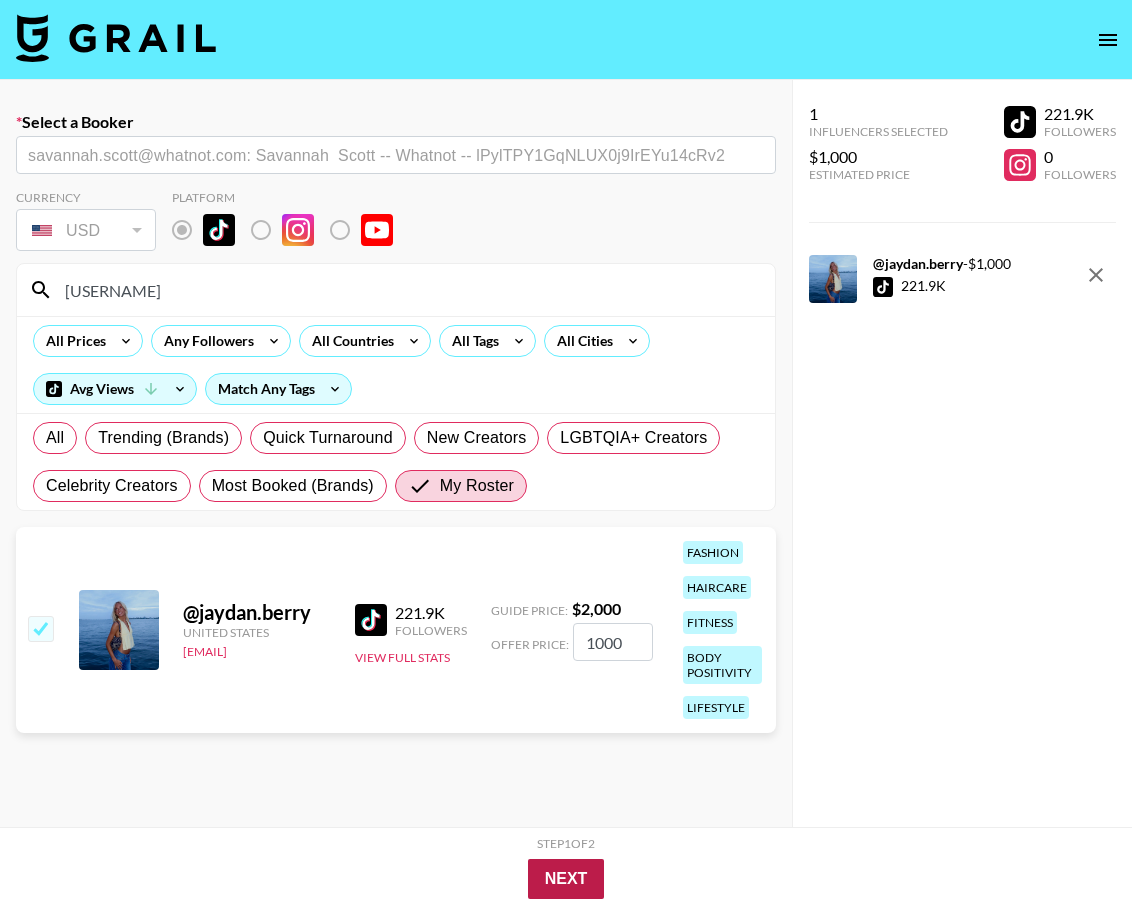 type on "1000" 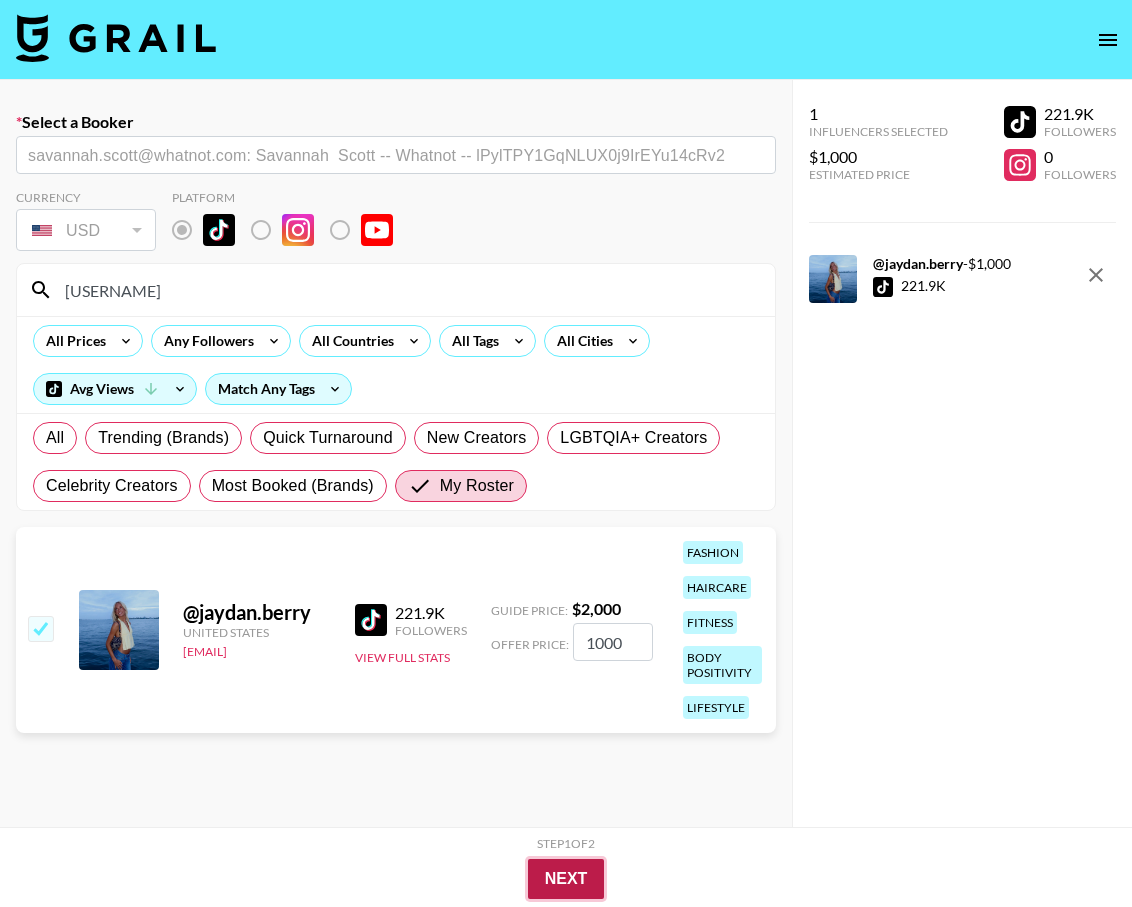 click on "Next" at bounding box center (566, 879) 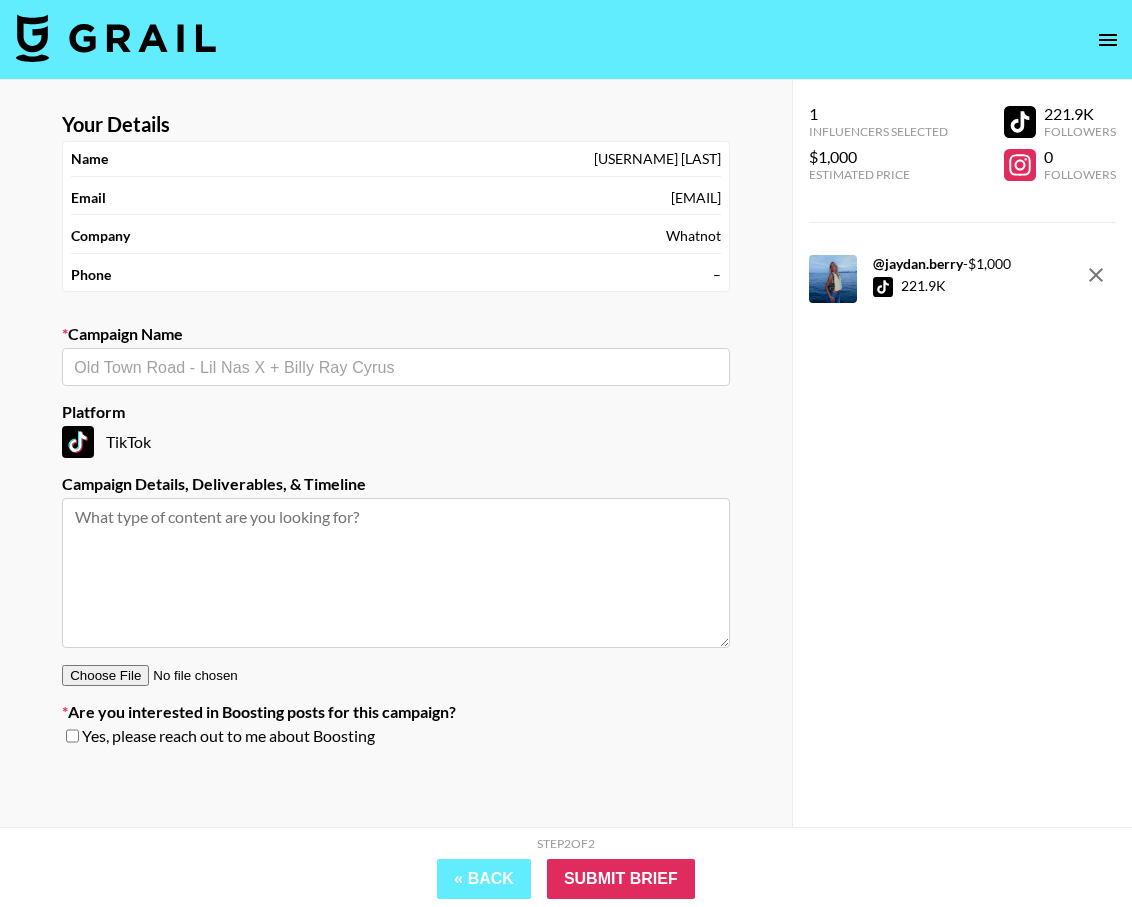 click at bounding box center (396, 367) 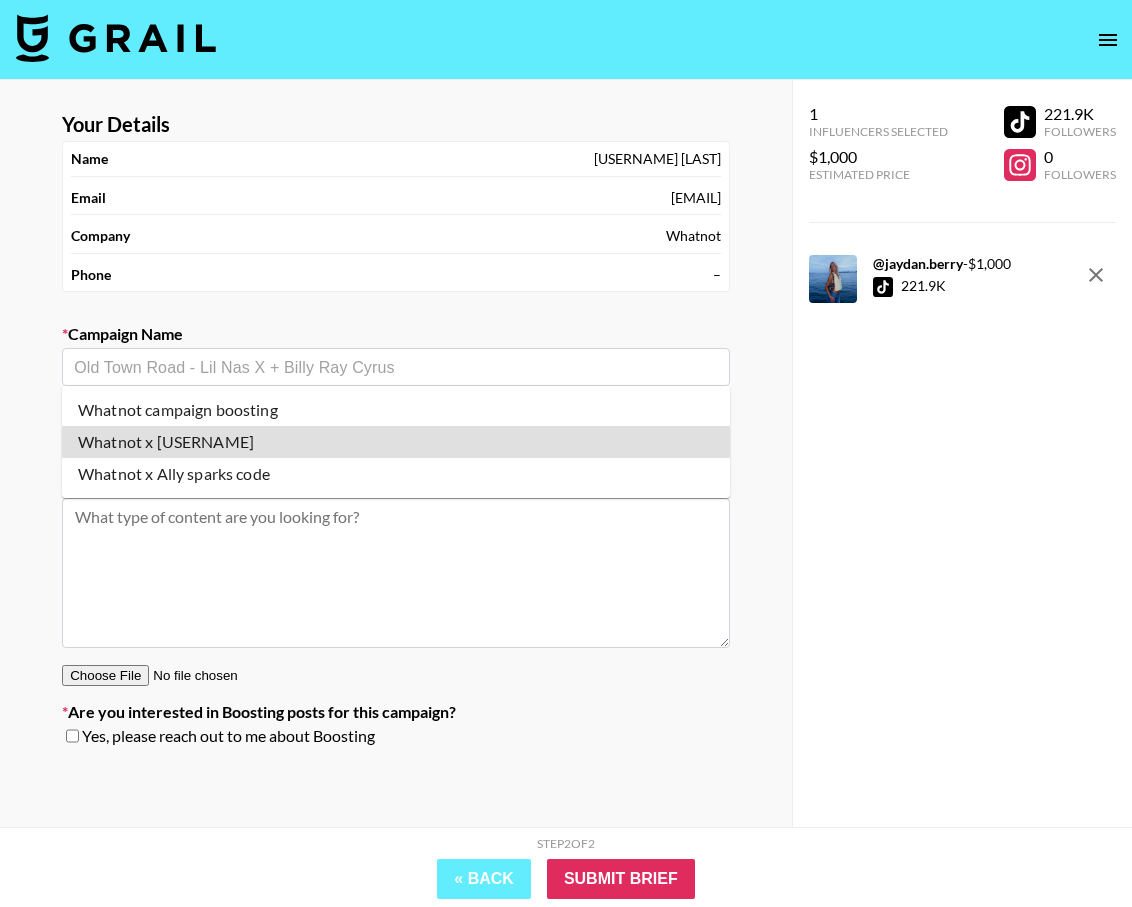 type on "Whatnot x Kelllrojas" 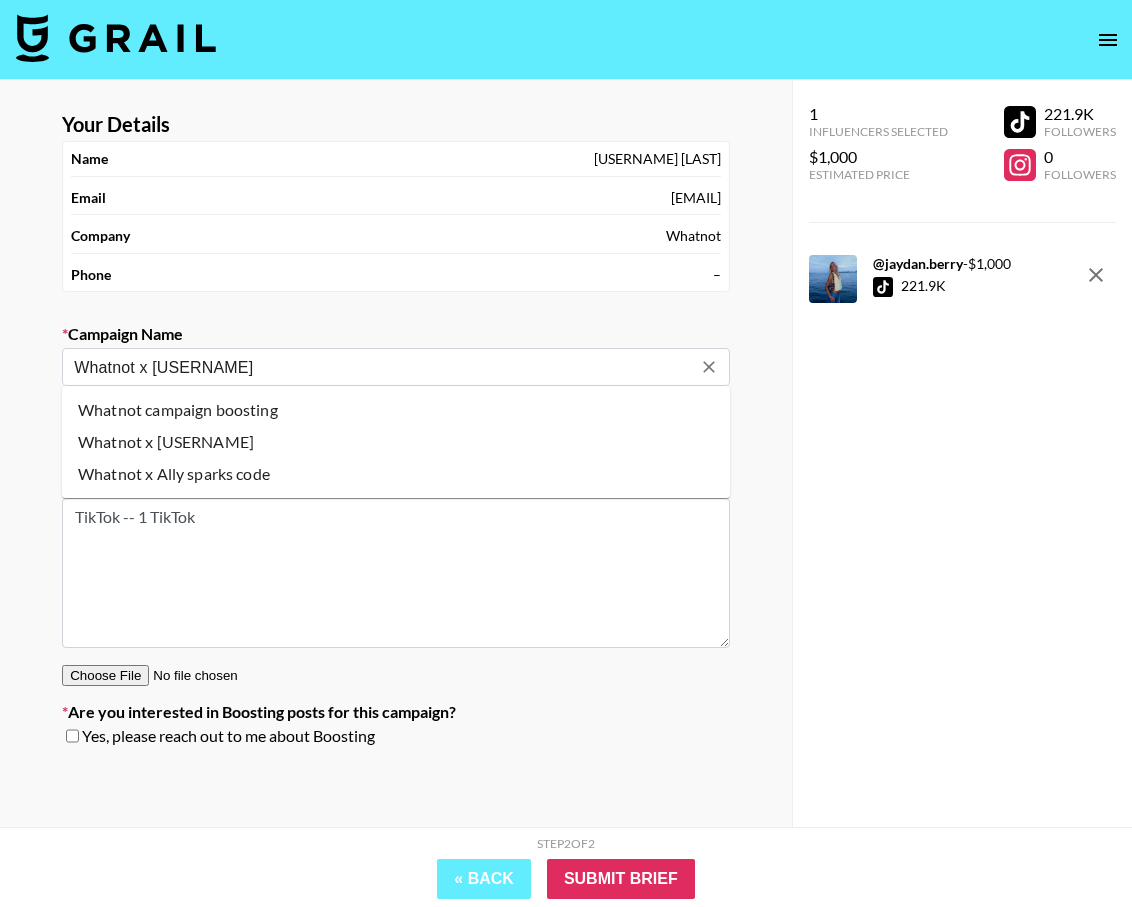drag, startPoint x: 244, startPoint y: 368, endPoint x: 154, endPoint y: 371, distance: 90.04999 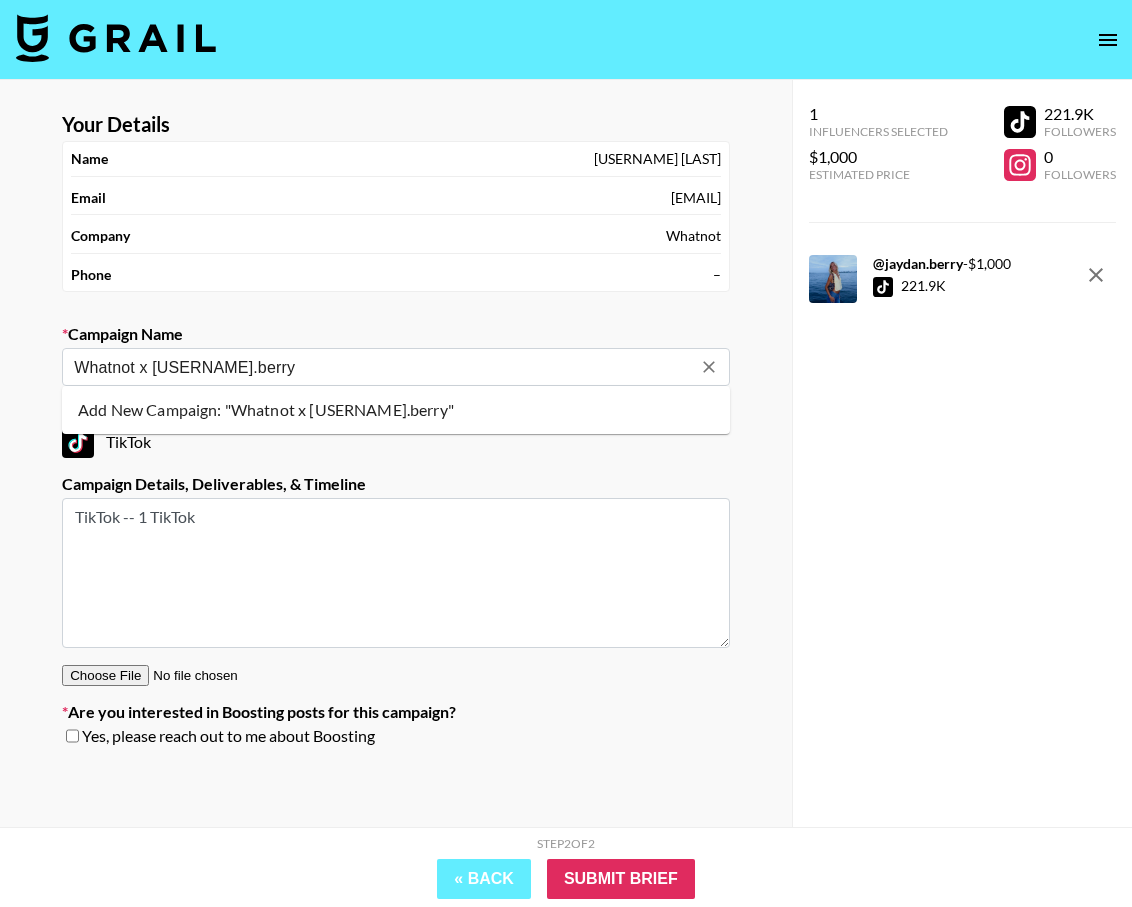 click on "Add New Campaign: "Whatnot x Jaydan.berry"" at bounding box center [396, 410] 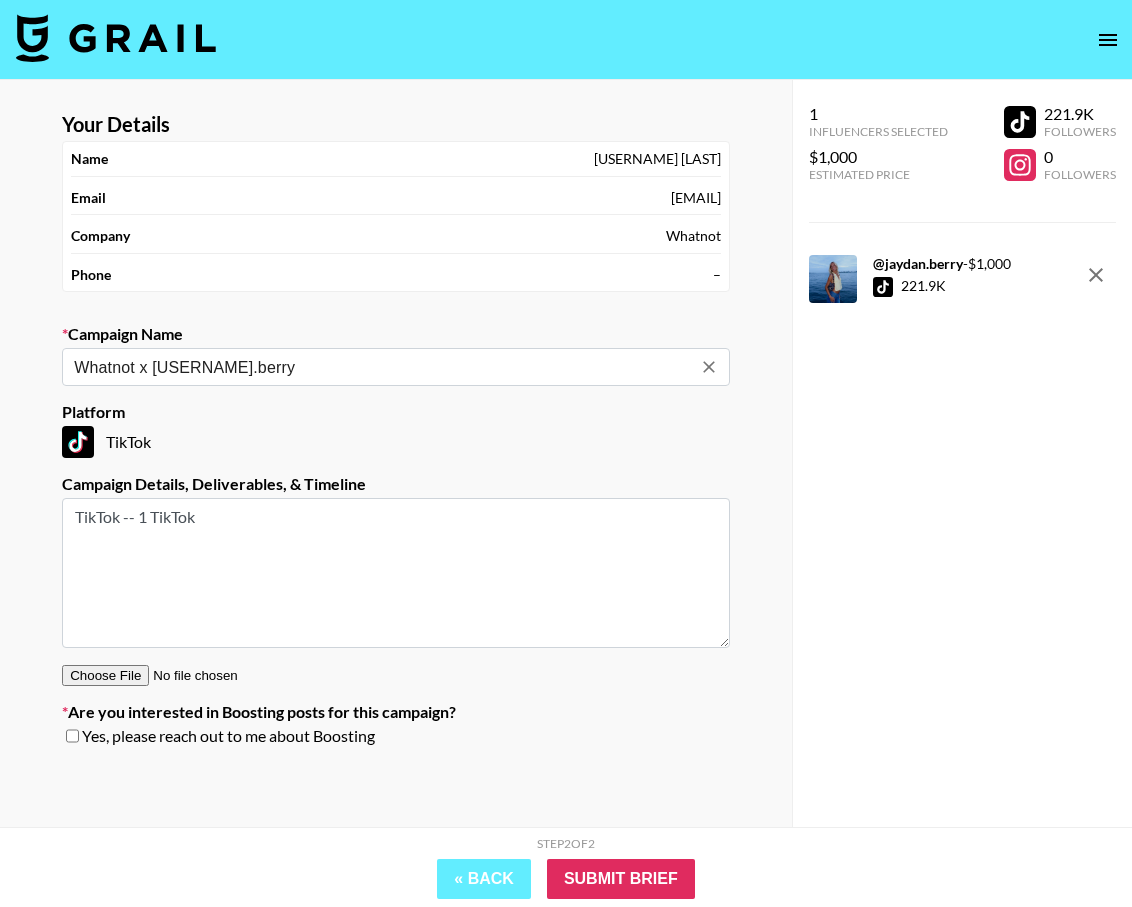 type on "Whatnot x Jaydan.berry" 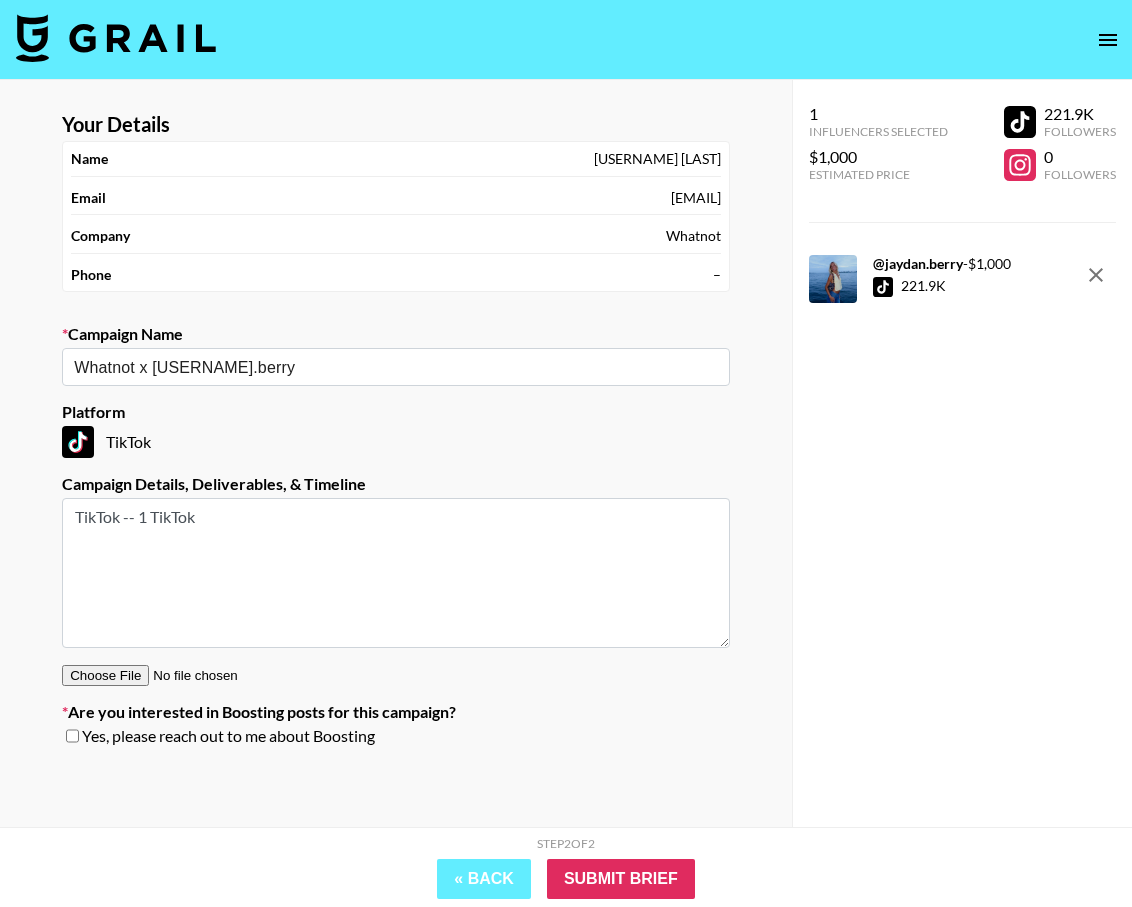 drag, startPoint x: 208, startPoint y: 514, endPoint x: -268, endPoint y: 465, distance: 478.5154 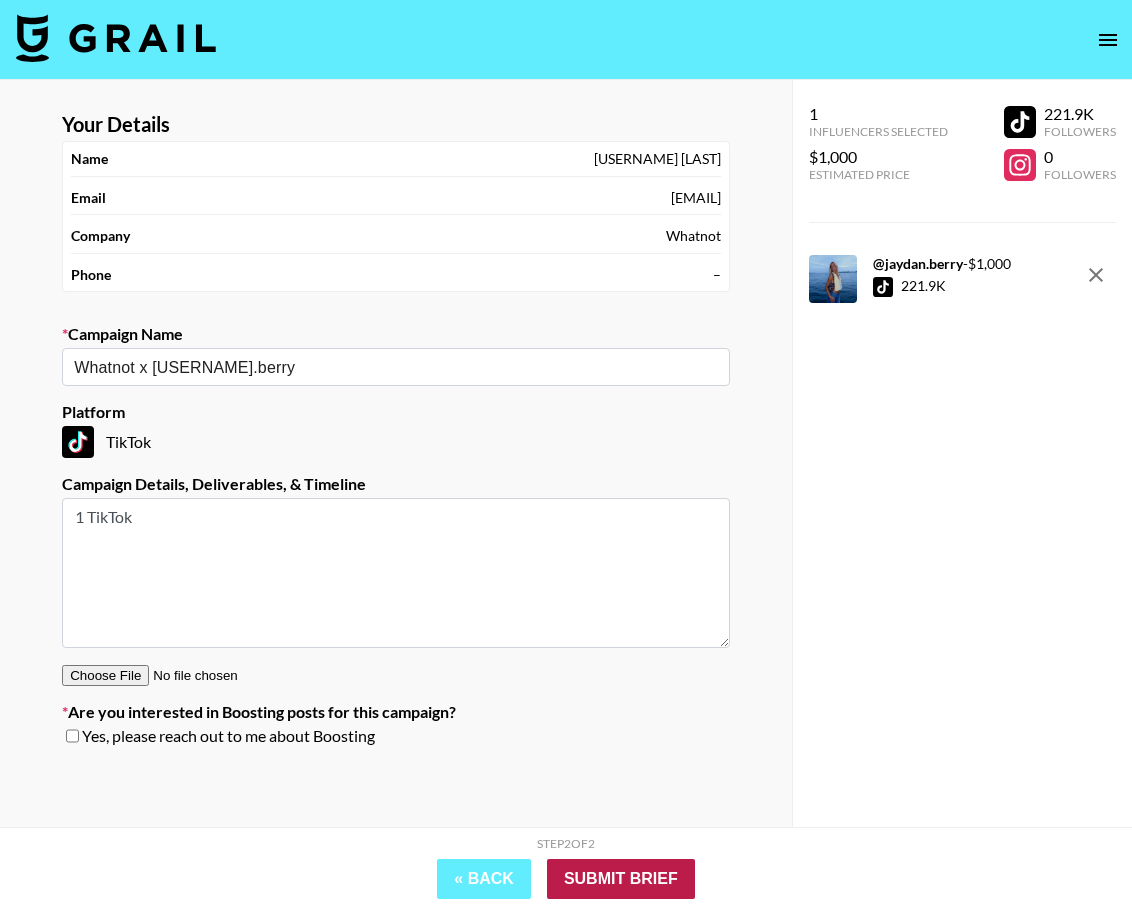type on "1 TikTok" 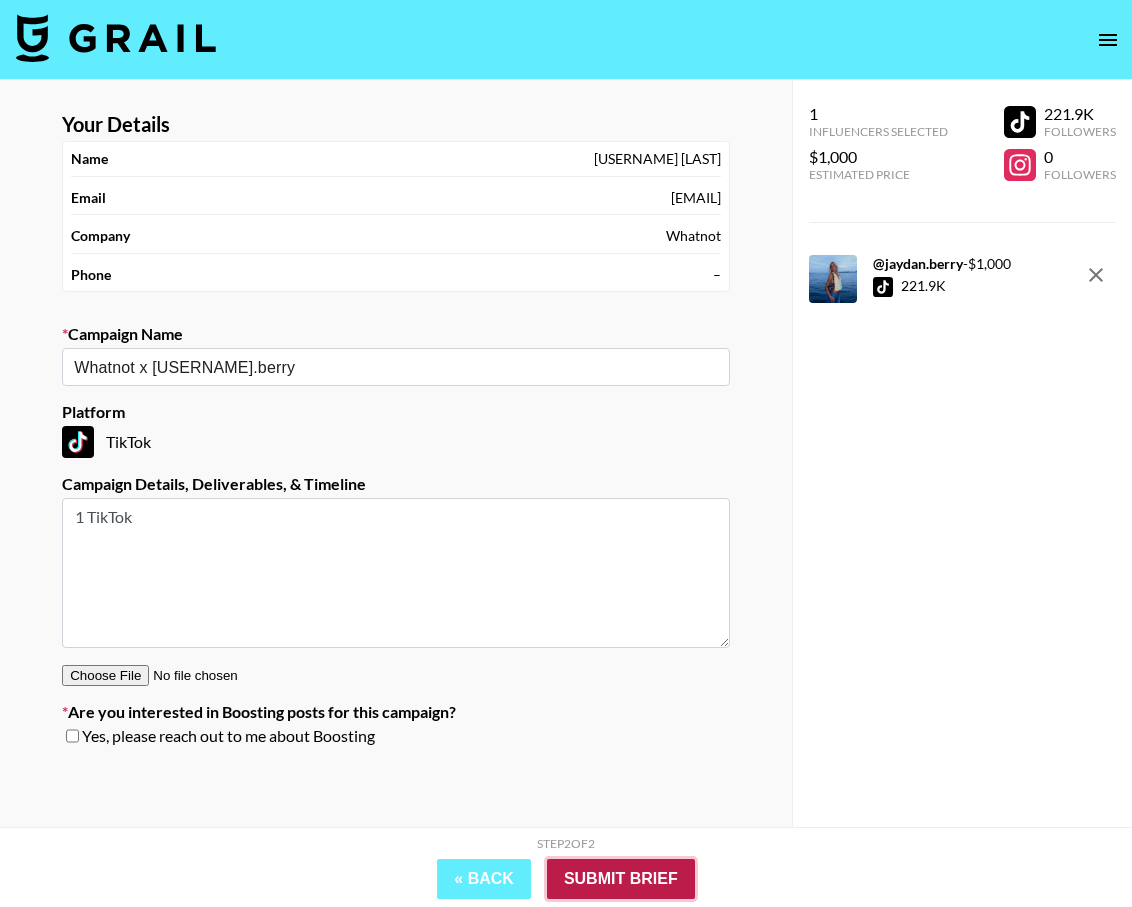 click on "Submit Brief" at bounding box center (621, 879) 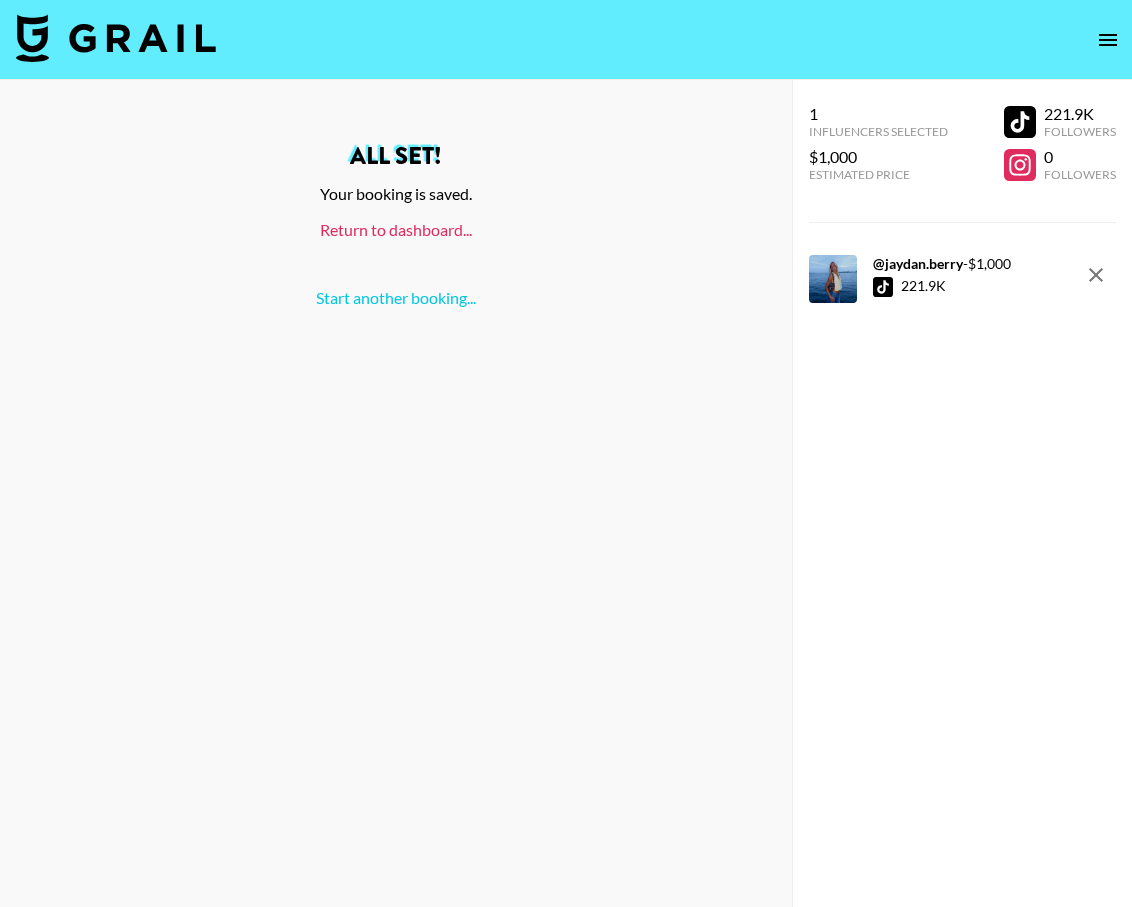 click on "Return to dashboard..." at bounding box center [396, 229] 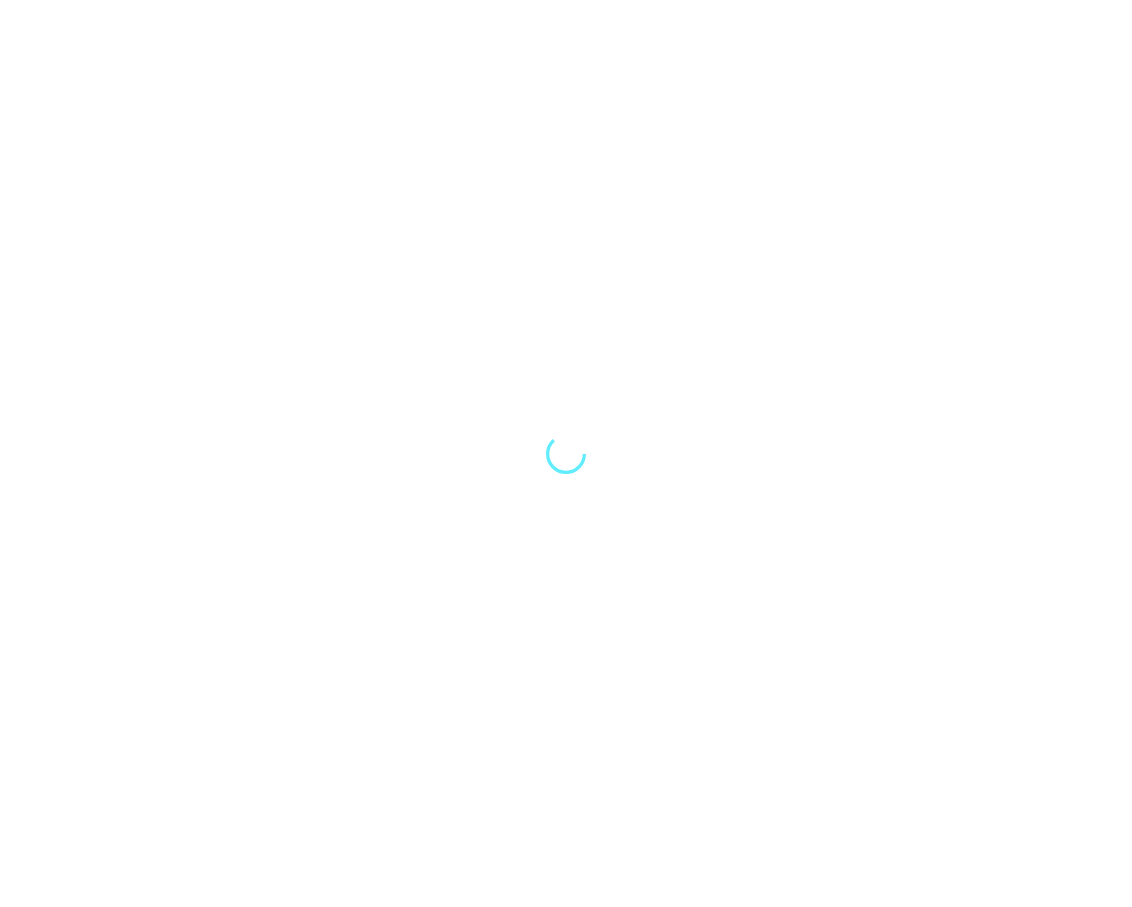 scroll, scrollTop: 0, scrollLeft: 0, axis: both 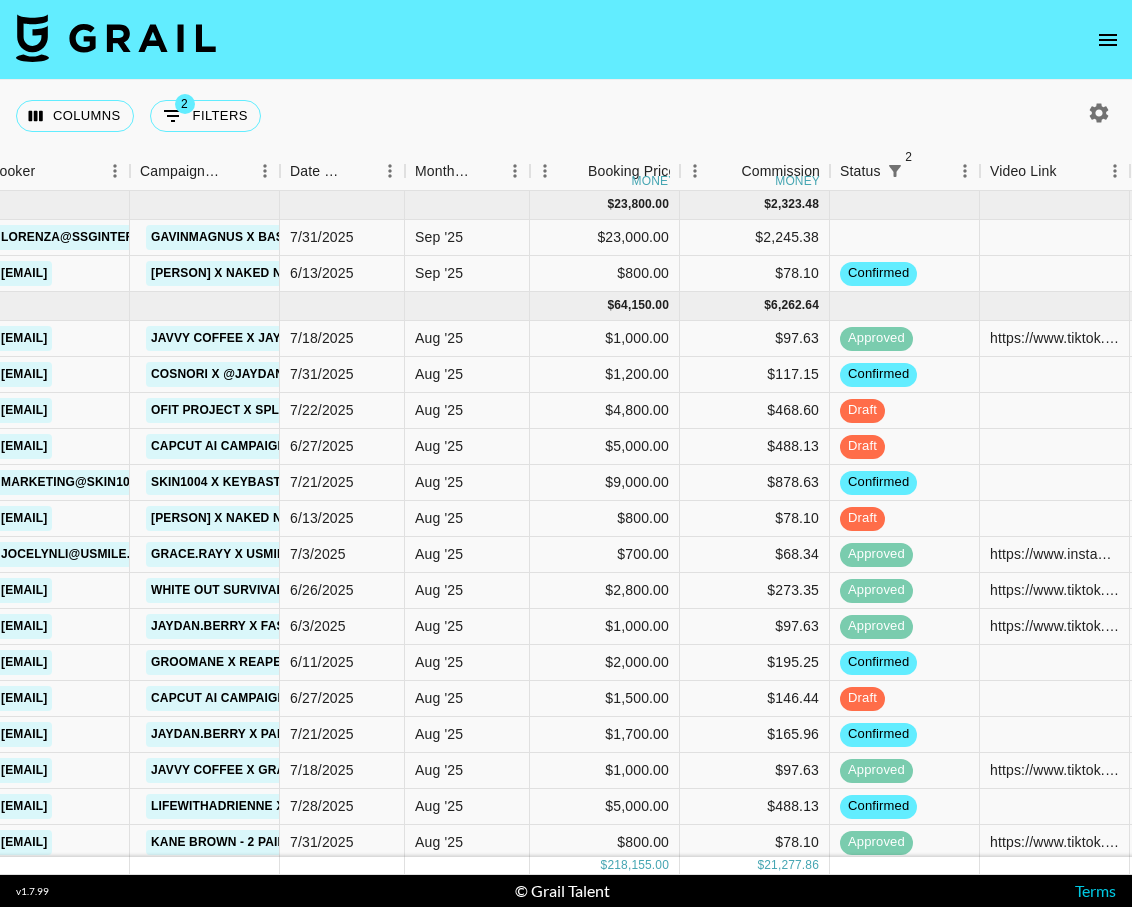 click 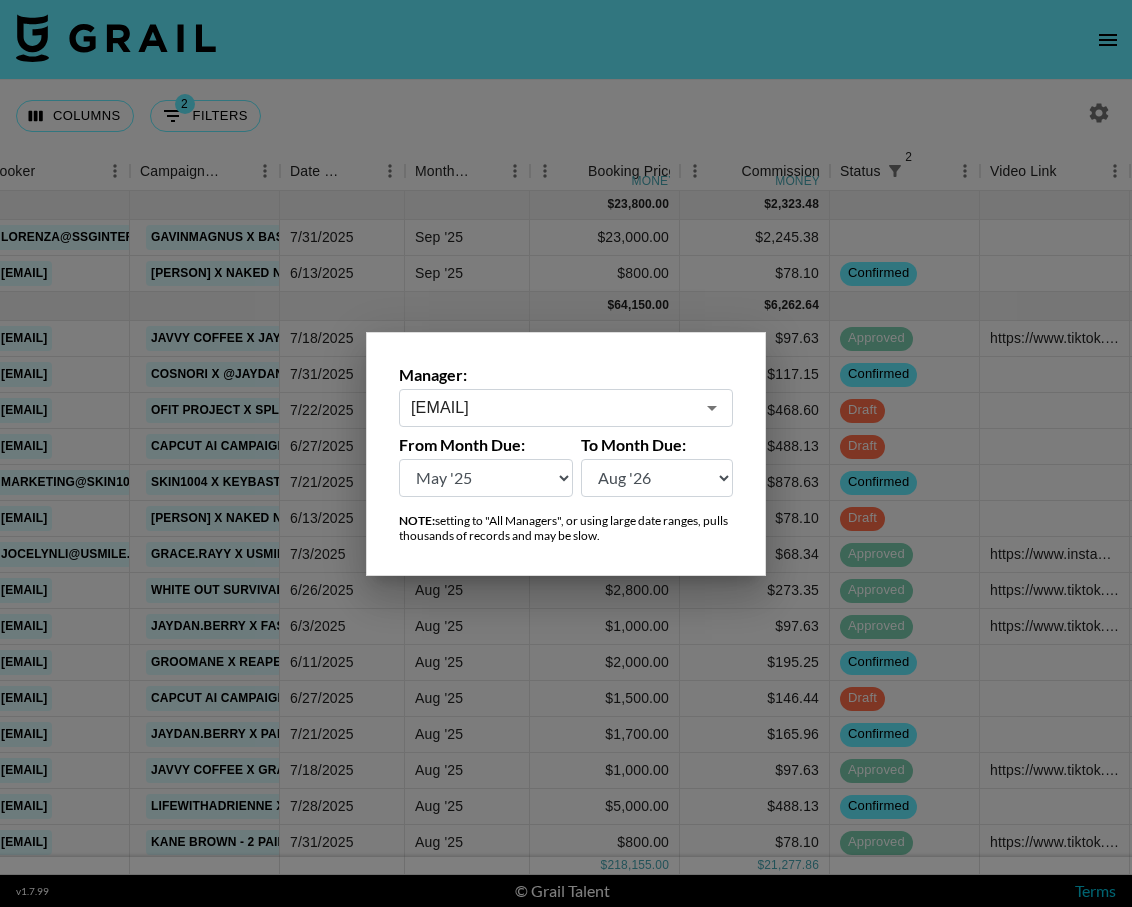 click on "maxelk@grail-talent.com" at bounding box center [552, 407] 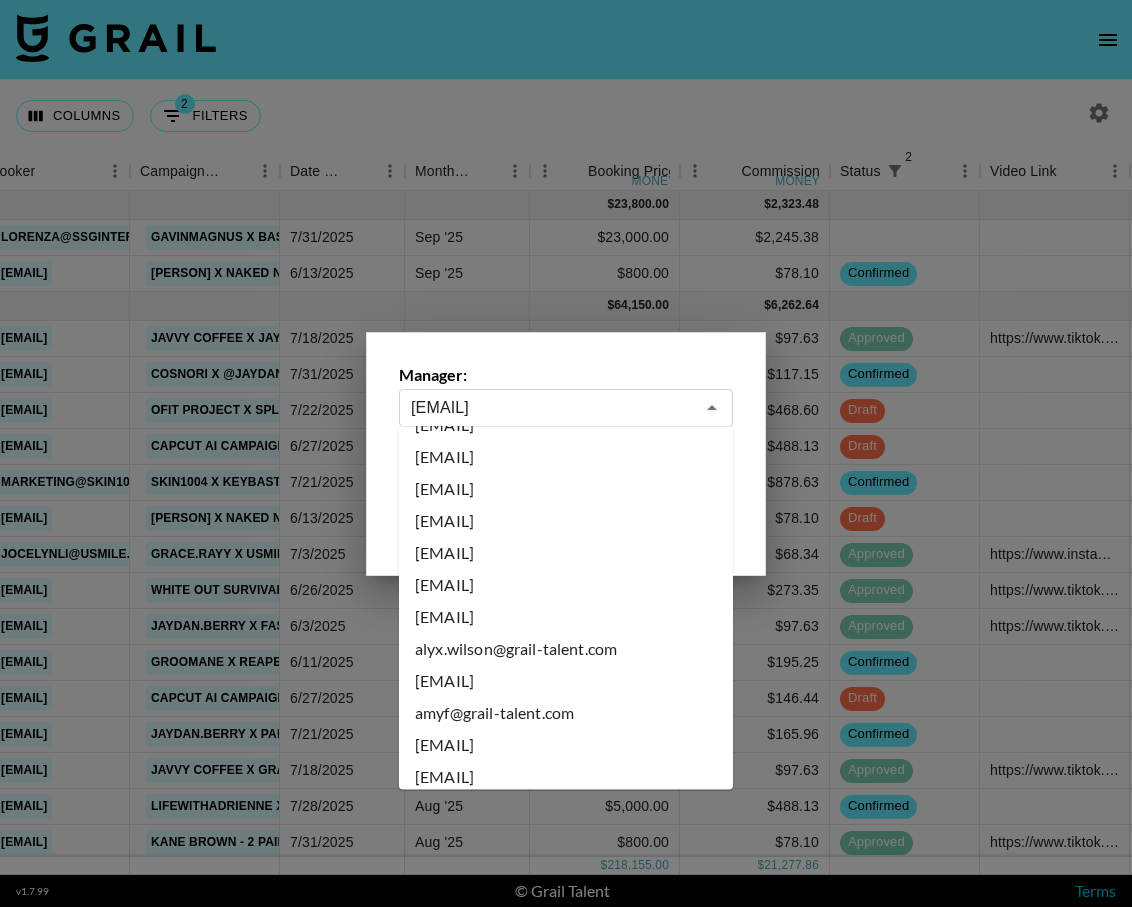 scroll, scrollTop: 0, scrollLeft: 0, axis: both 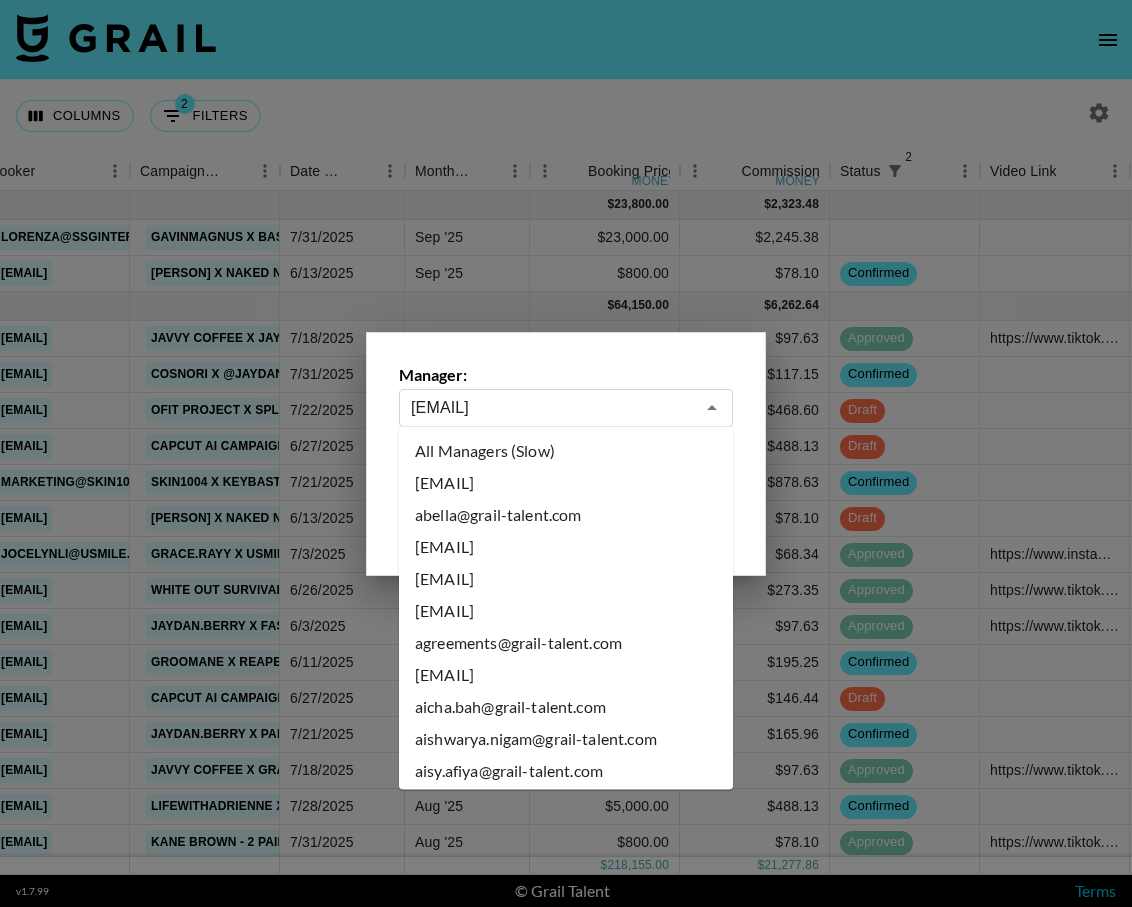 click on "All Managers (Slow)" at bounding box center (566, 451) 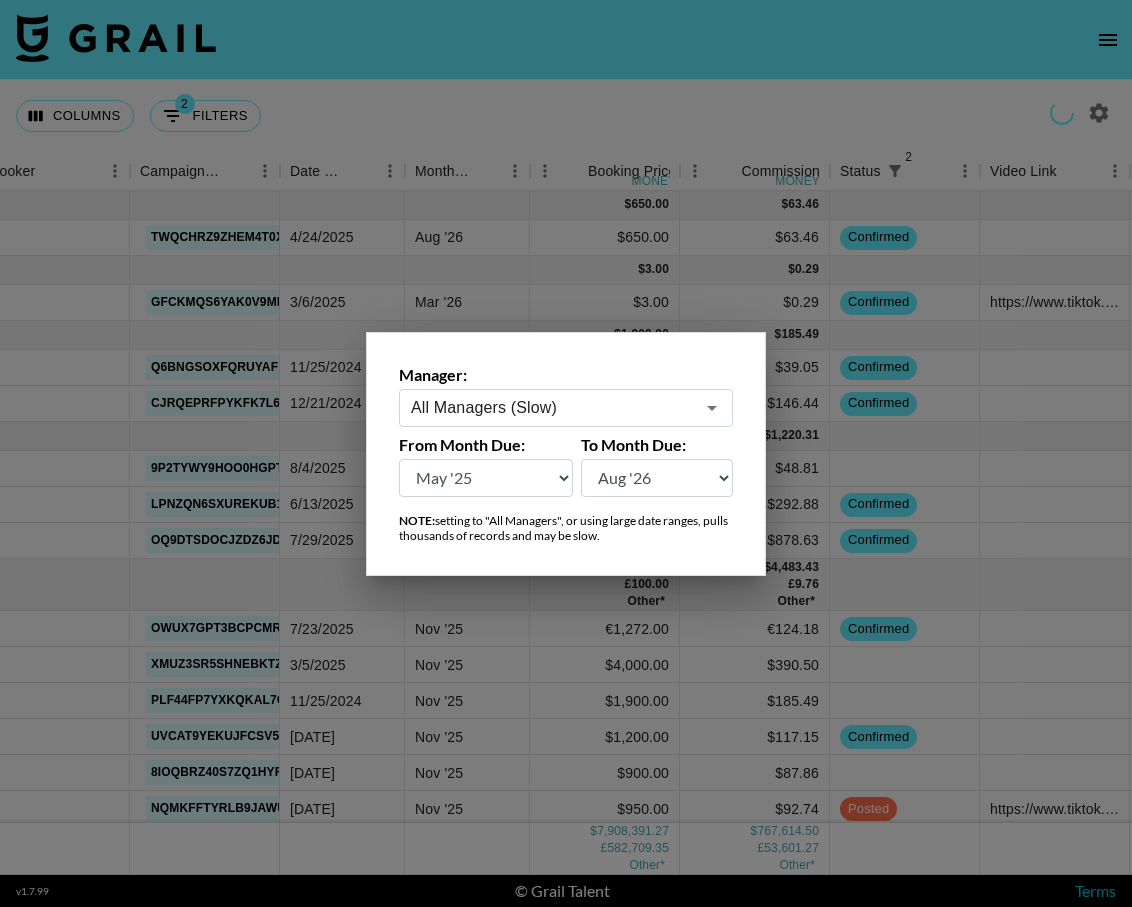 click at bounding box center [566, 453] 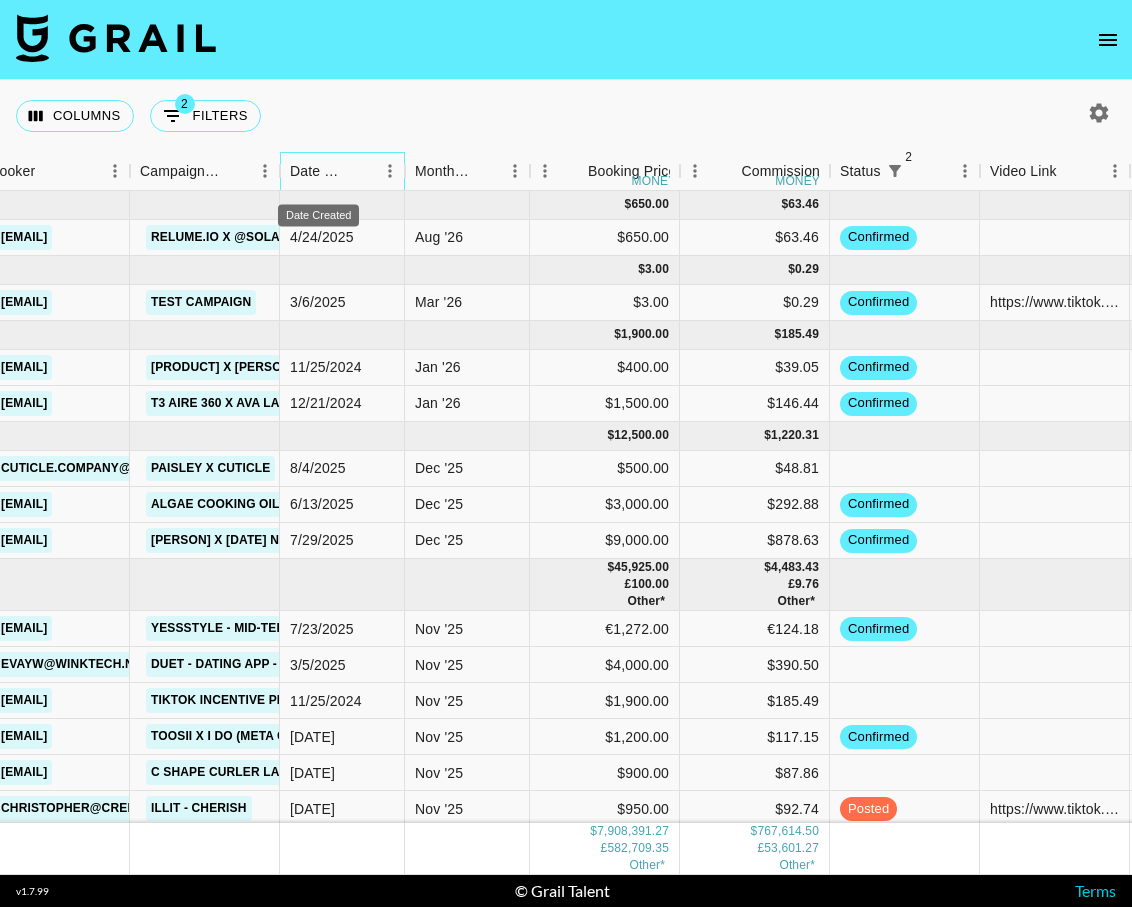 click on "Date Created" at bounding box center (318, 171) 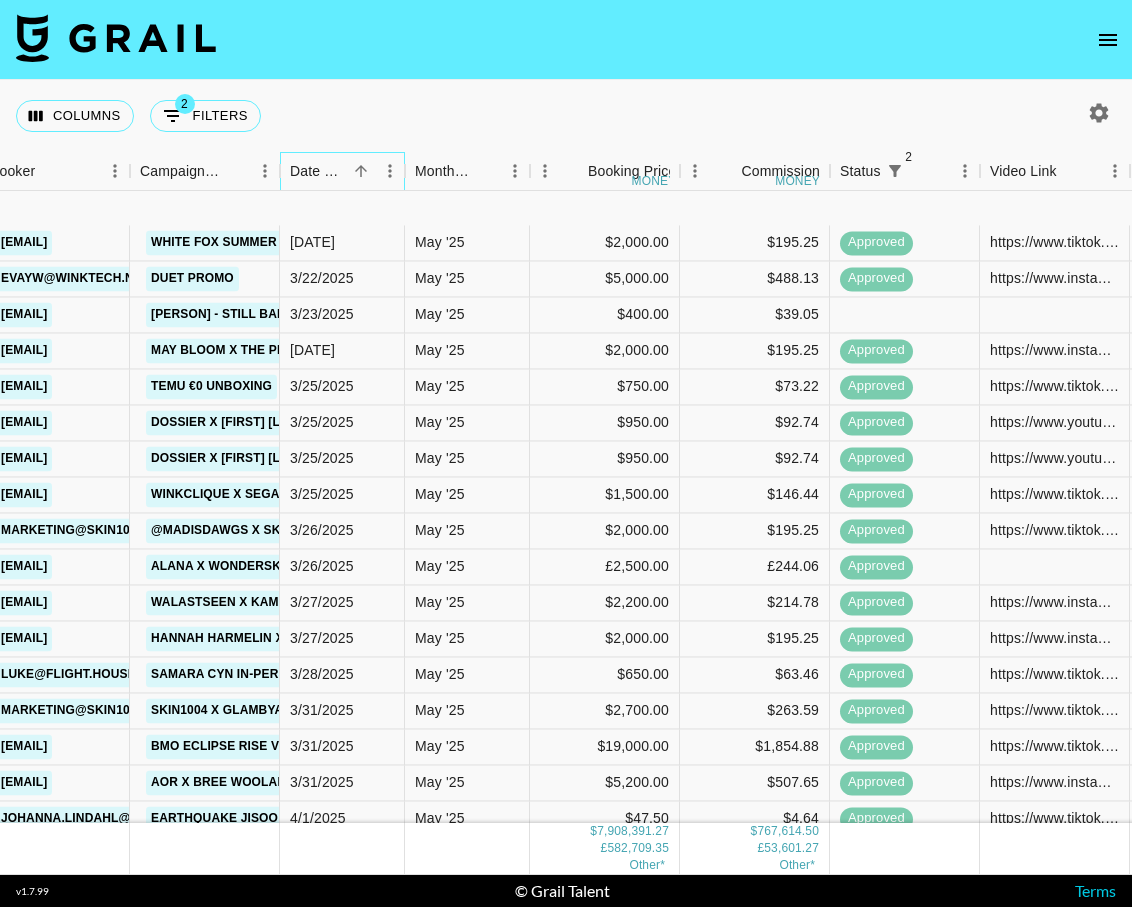 scroll, scrollTop: 2397, scrollLeft: 835, axis: both 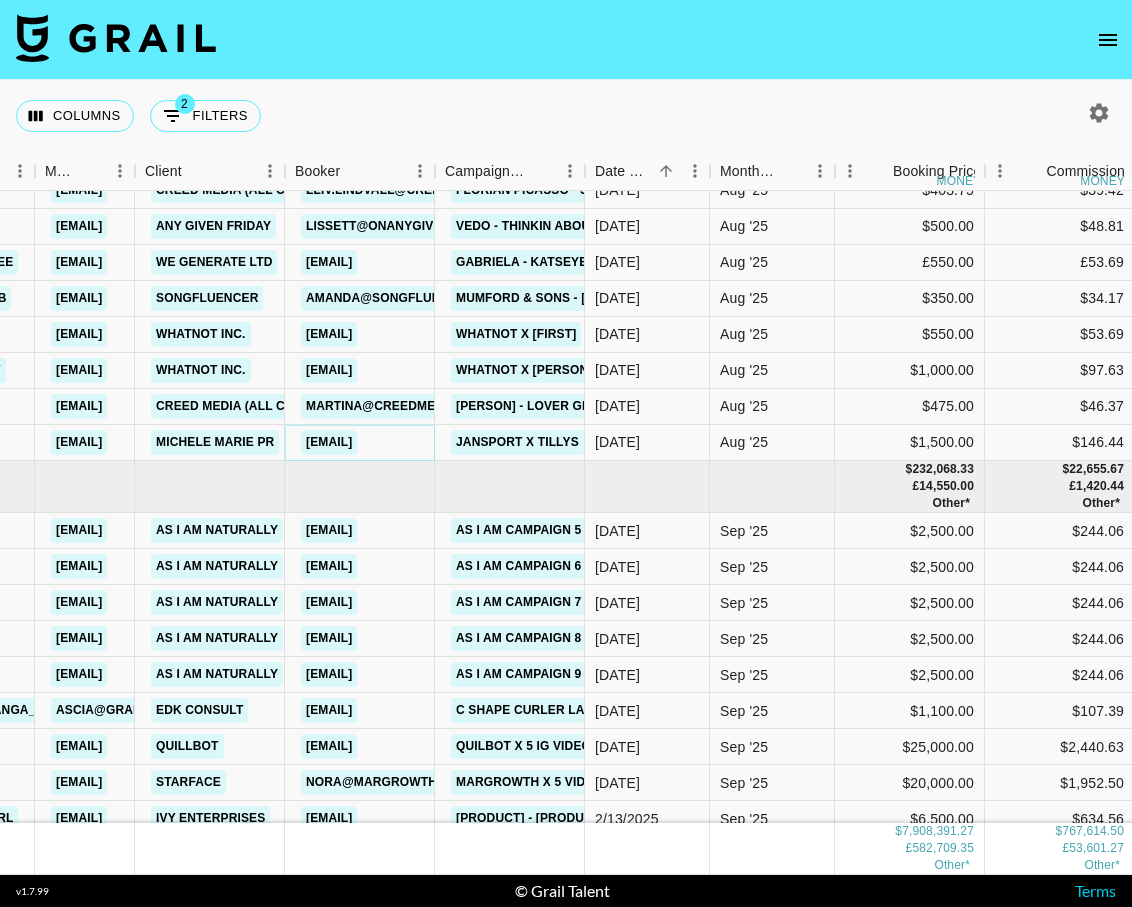 click on "melody@michelemariepr.com" at bounding box center (329, 442) 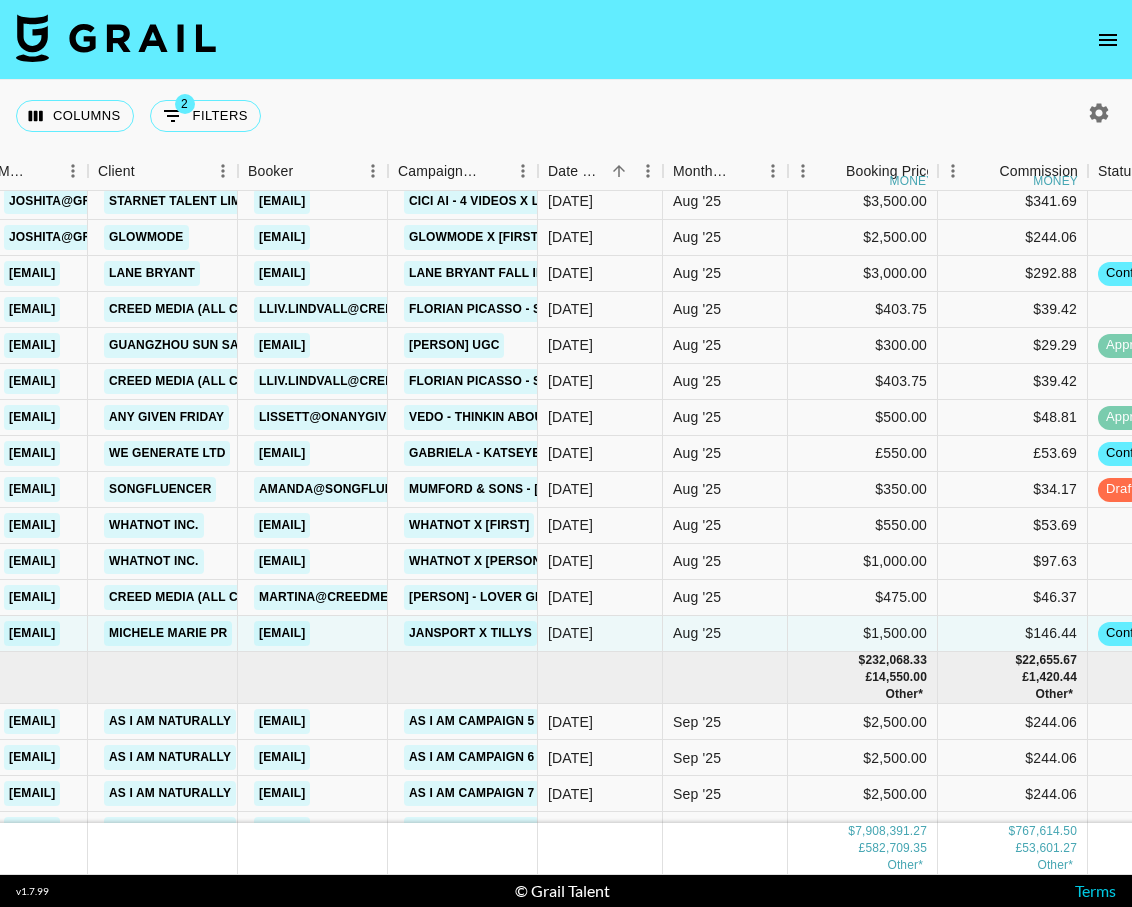 scroll, scrollTop: 216195, scrollLeft: 577, axis: both 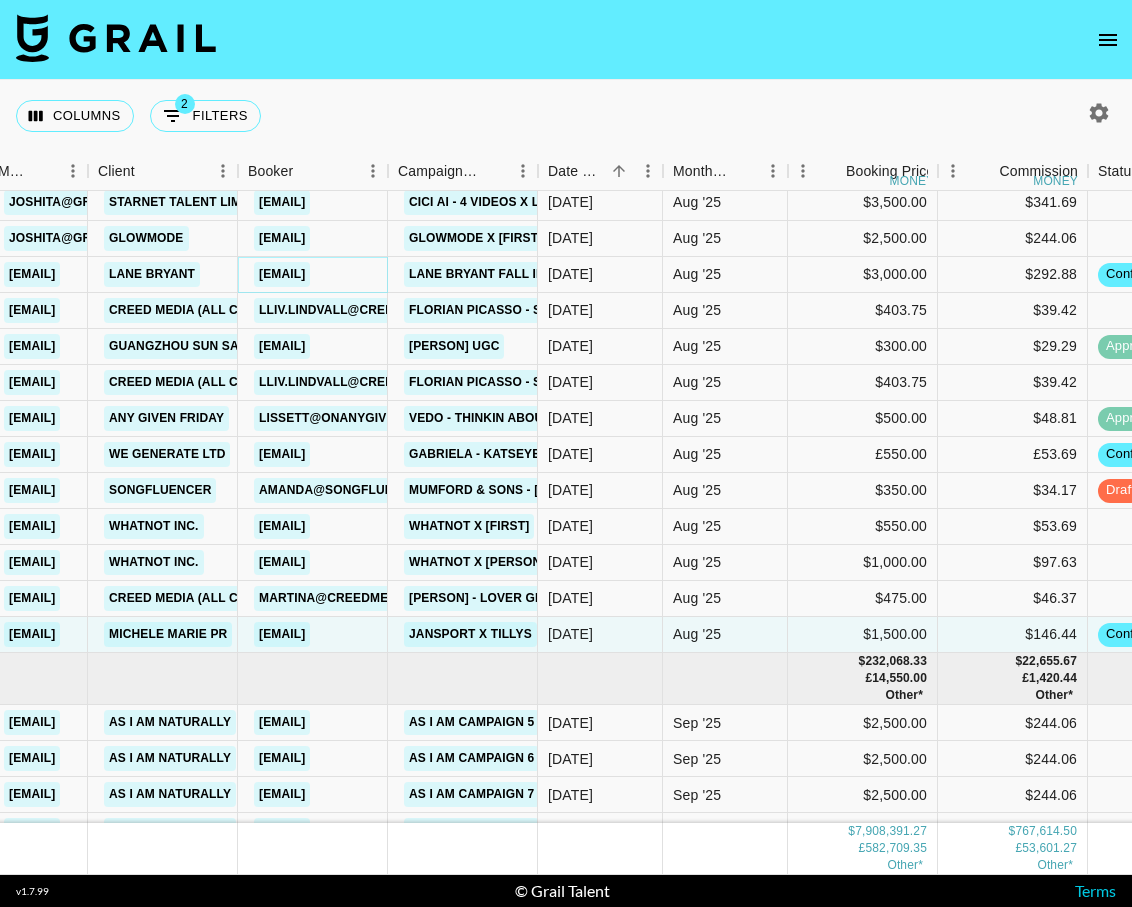 click on "maggie.ryan@ovative.com" at bounding box center (282, 274) 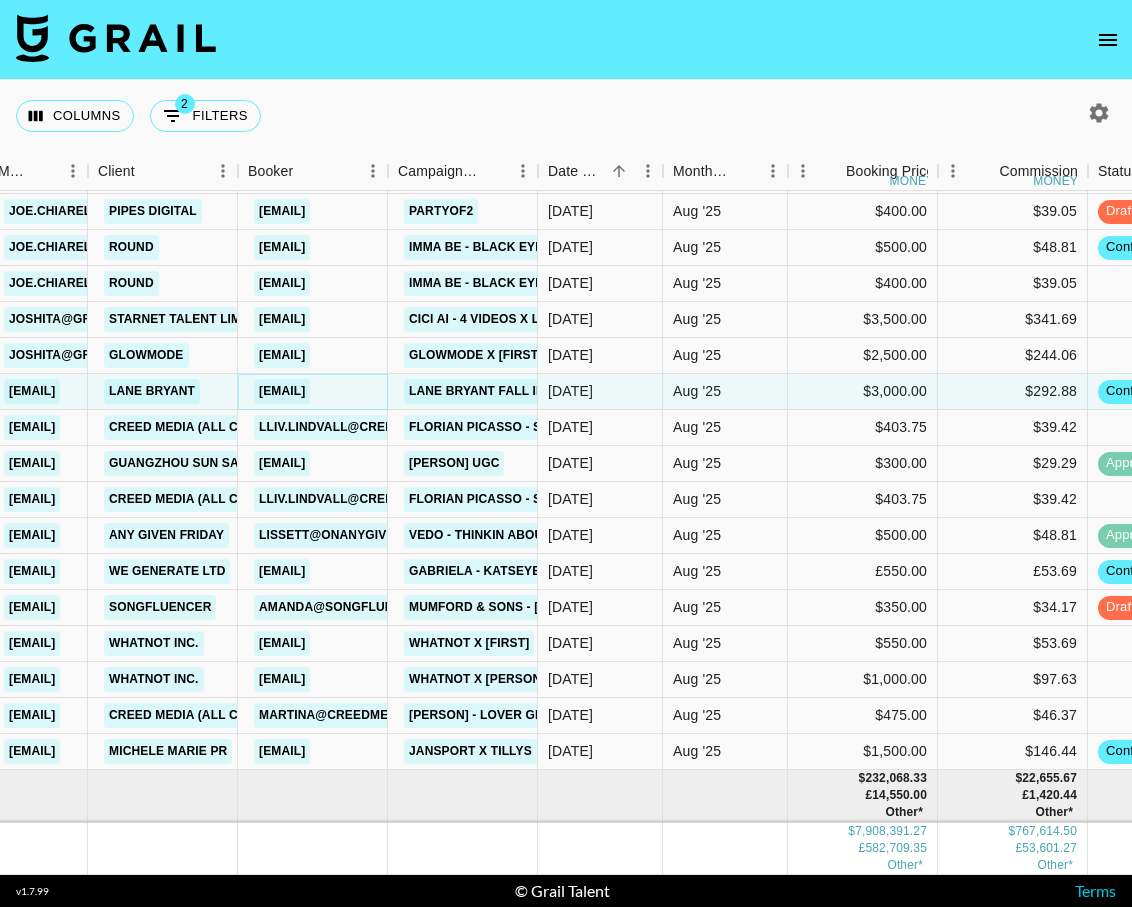 scroll, scrollTop: 216075, scrollLeft: 577, axis: both 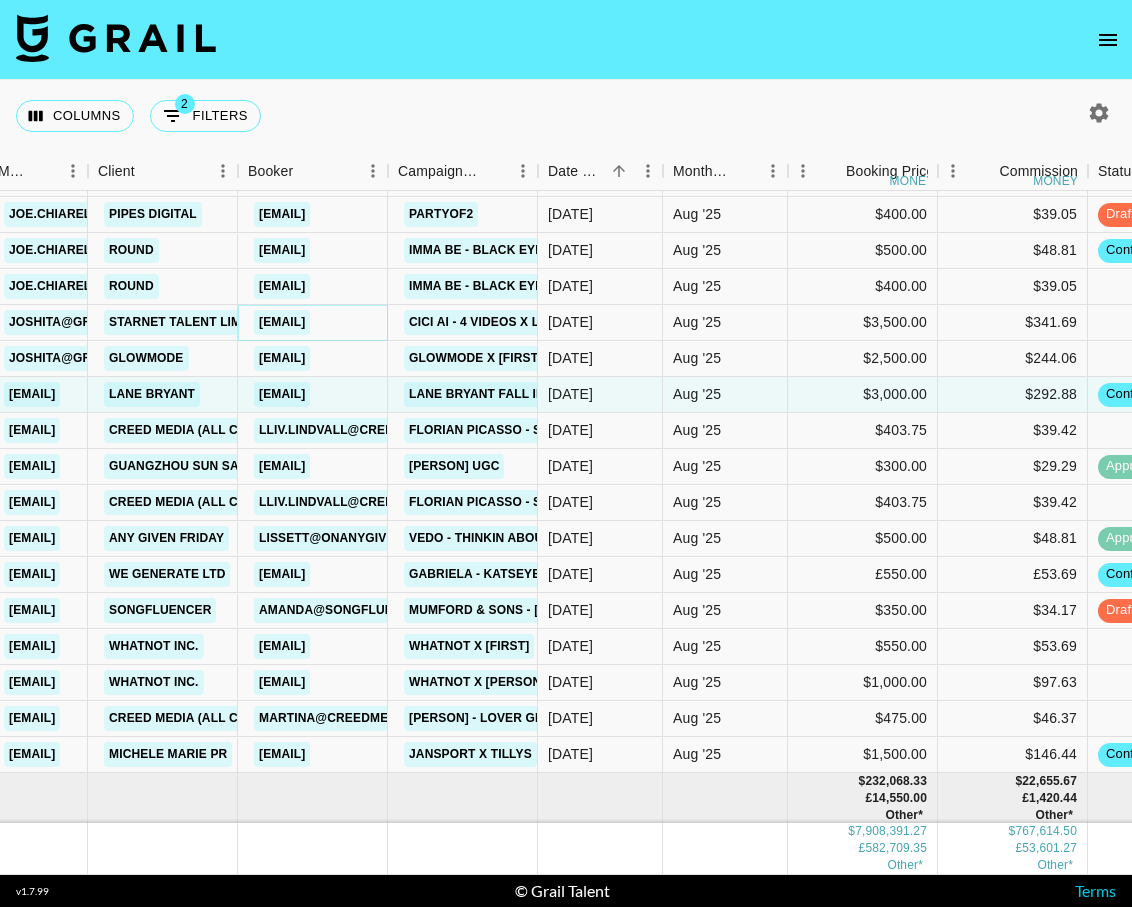 click on "christina@starnettalent.com" at bounding box center (282, 322) 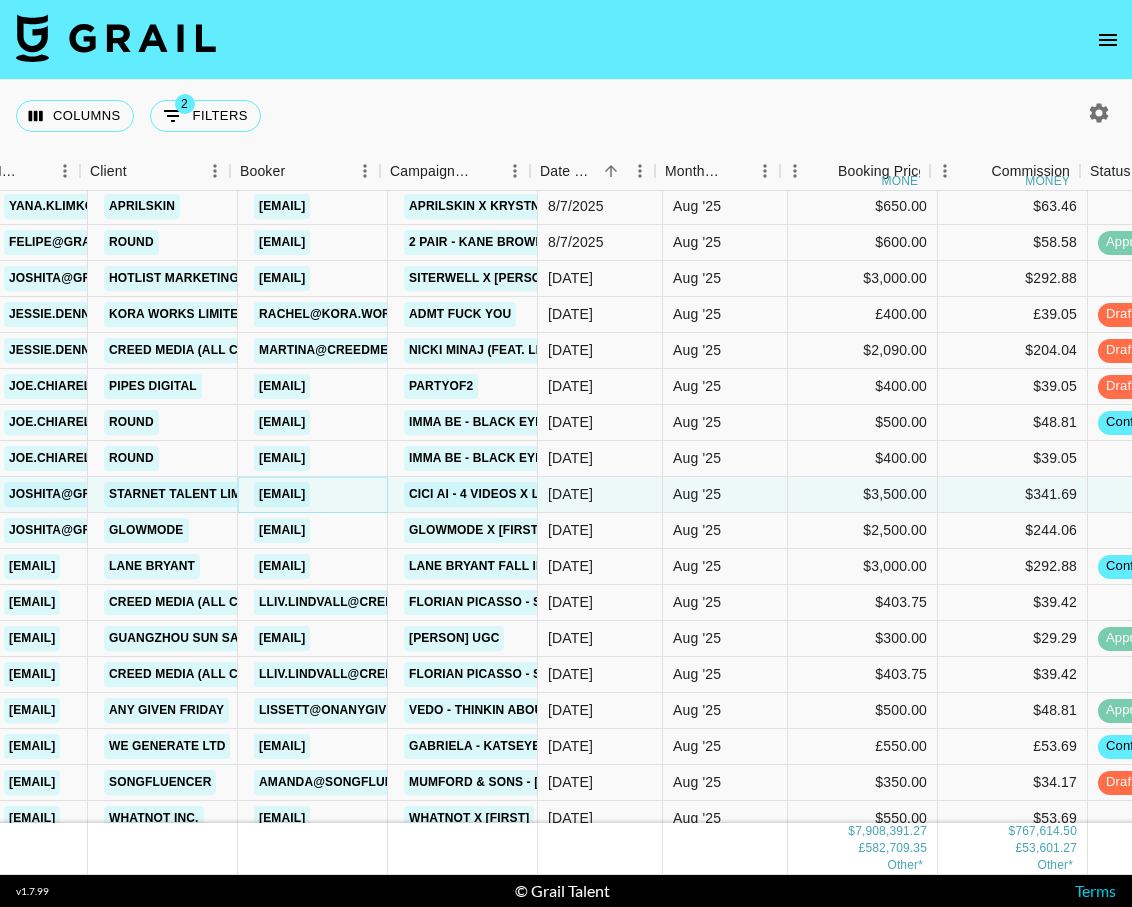 scroll, scrollTop: 215903, scrollLeft: 585, axis: both 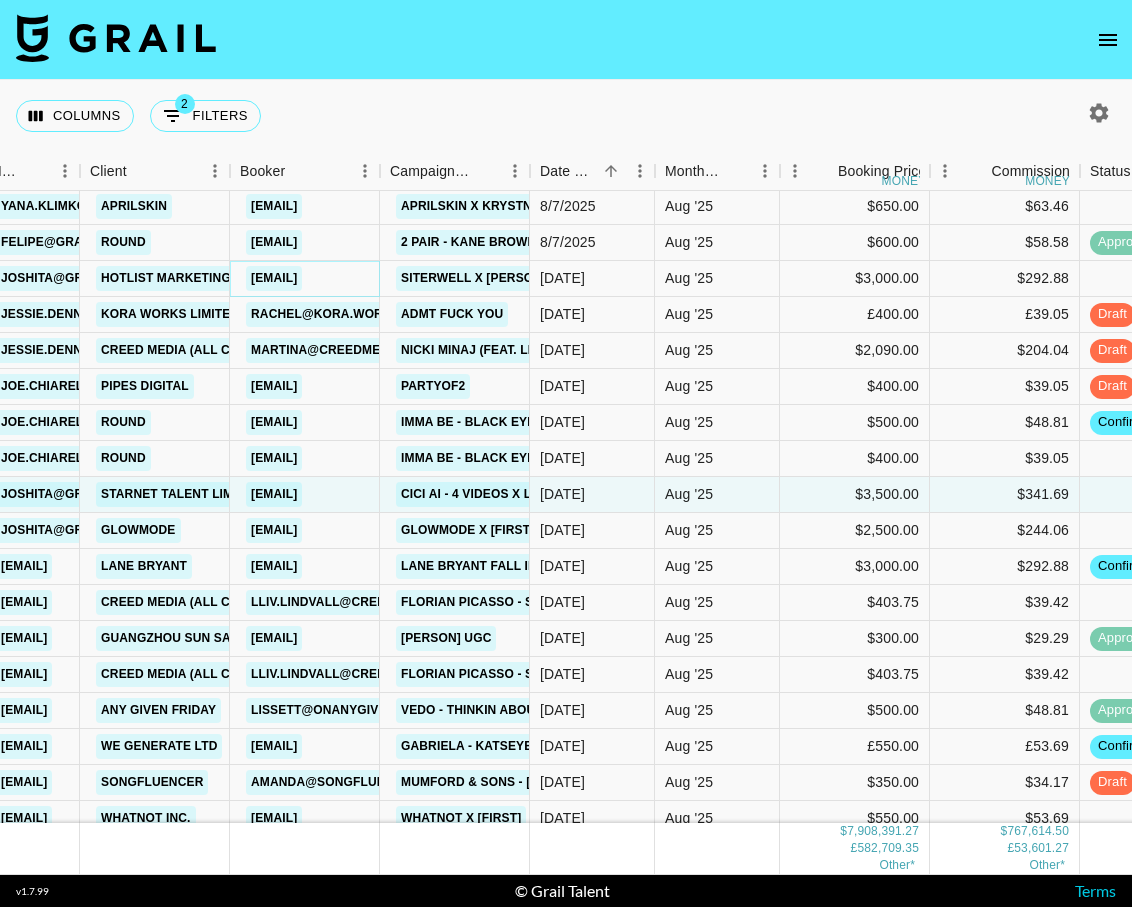 click on "irenez@hotlistkol.com" at bounding box center (274, 278) 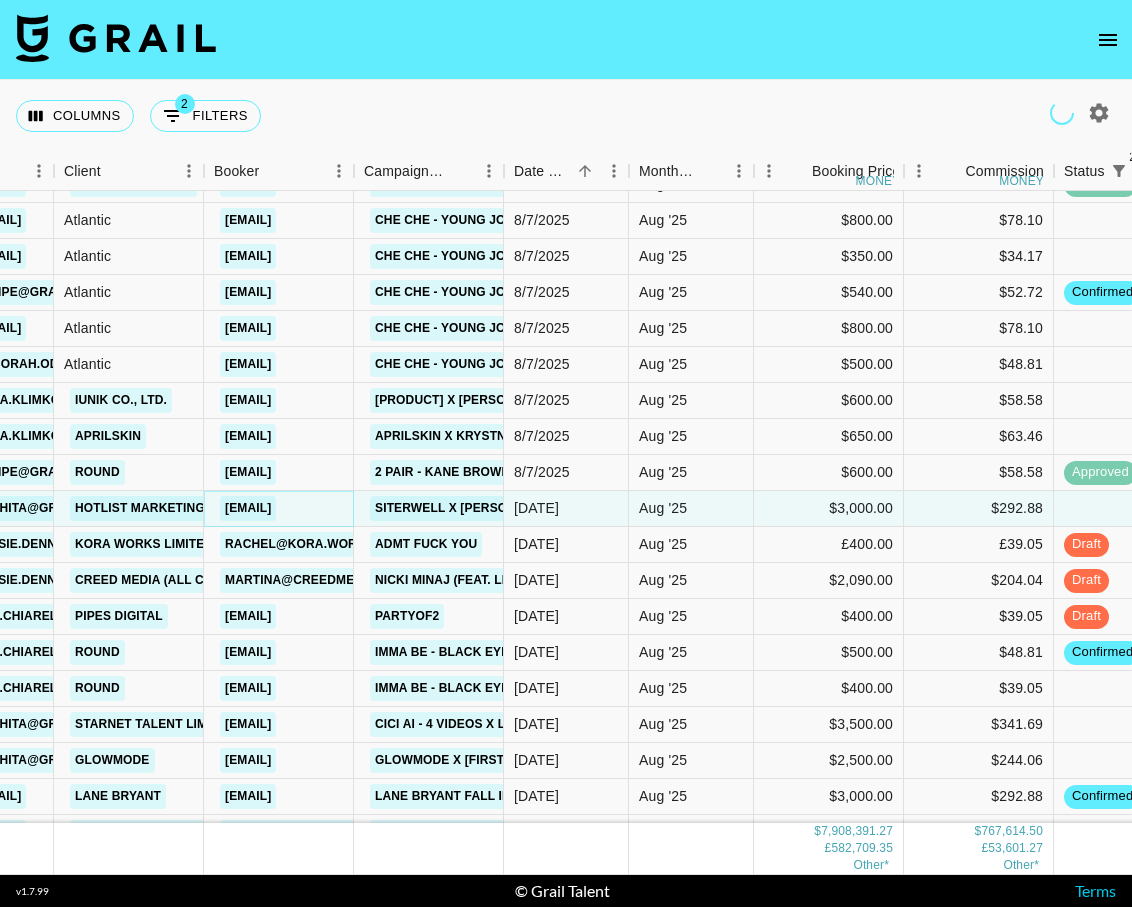 scroll, scrollTop: 215671, scrollLeft: 611, axis: both 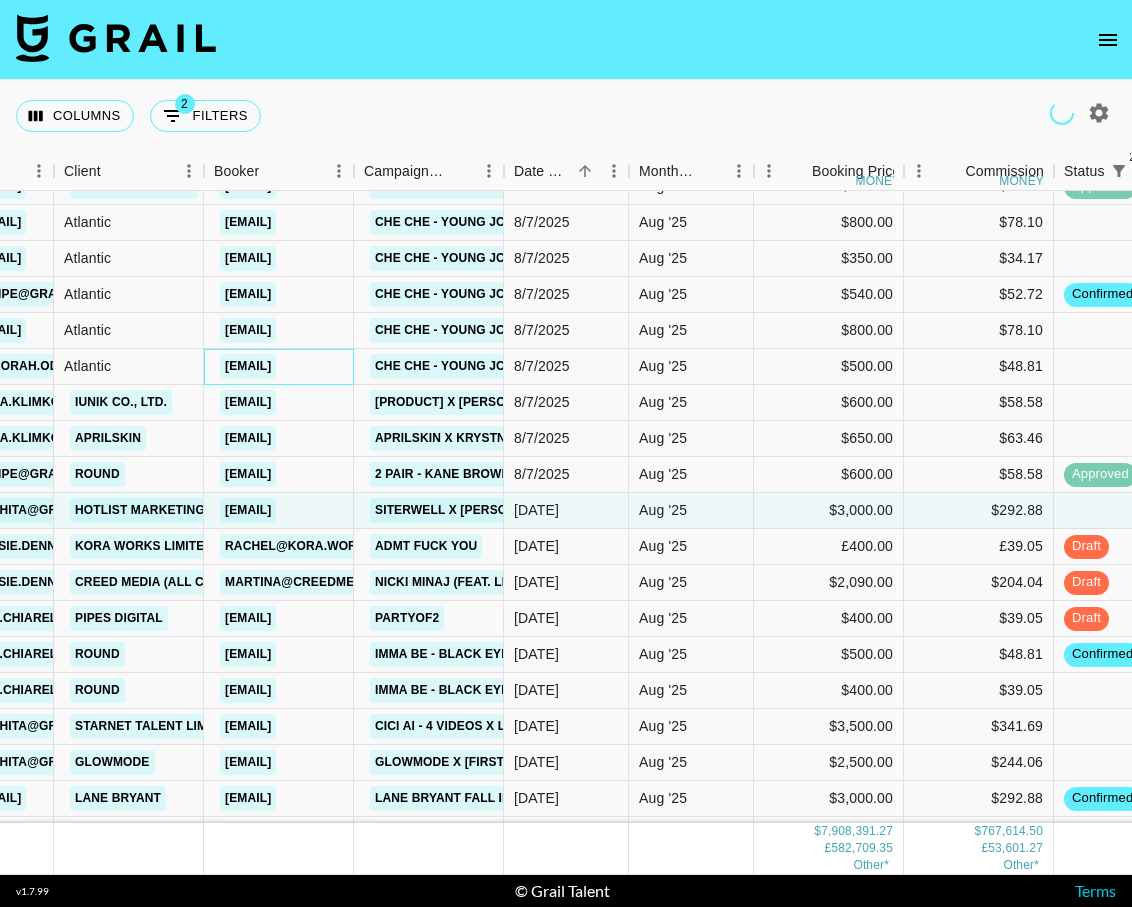 click on "EMIL.OWUSU@atlanticrecords.com" at bounding box center (248, 366) 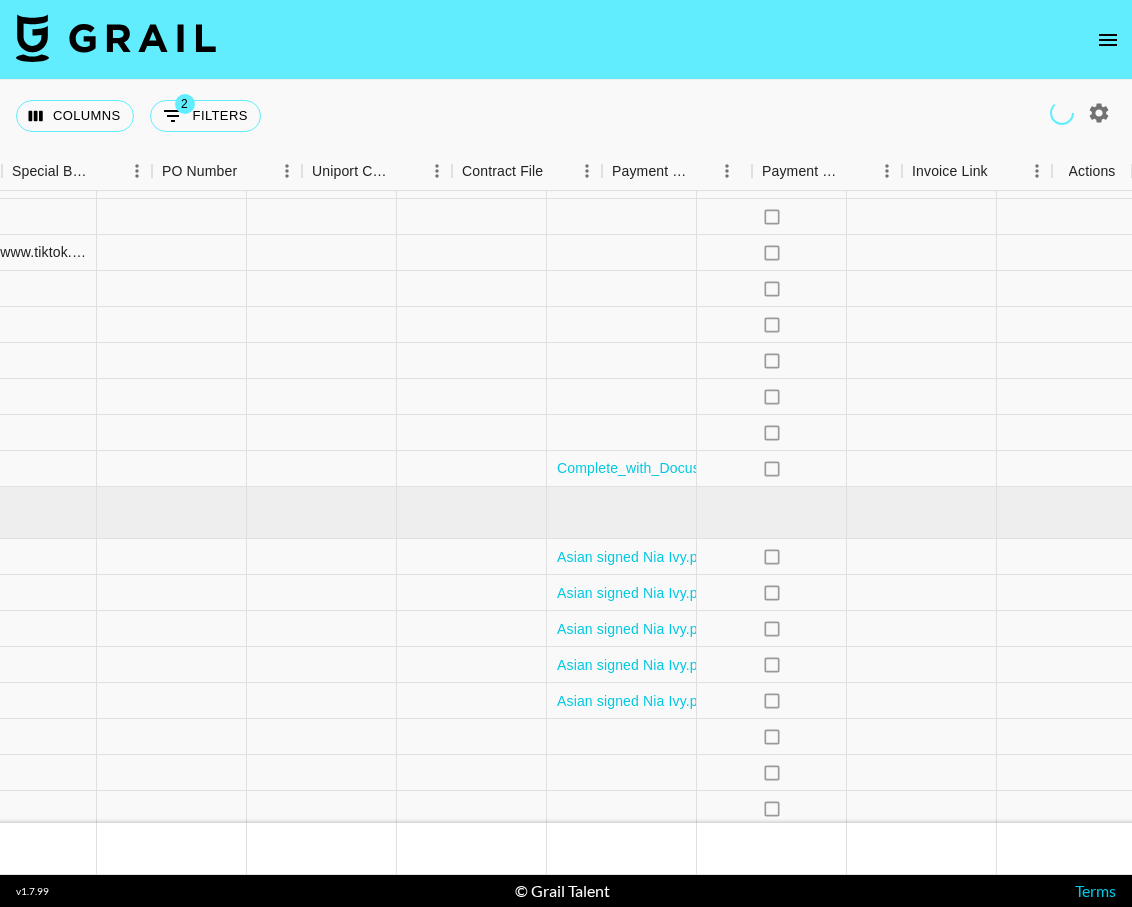 scroll, scrollTop: 216361, scrollLeft: 1963, axis: both 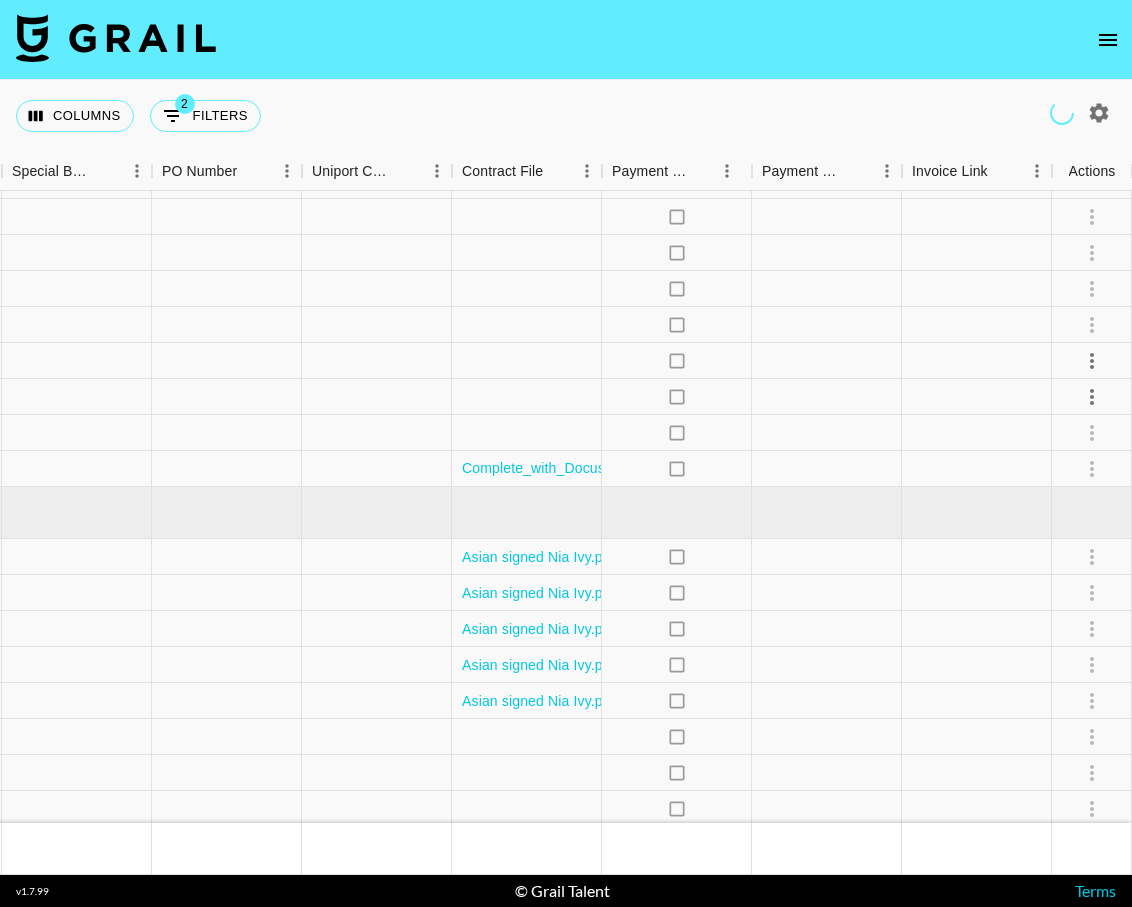 click at bounding box center [116, 38] 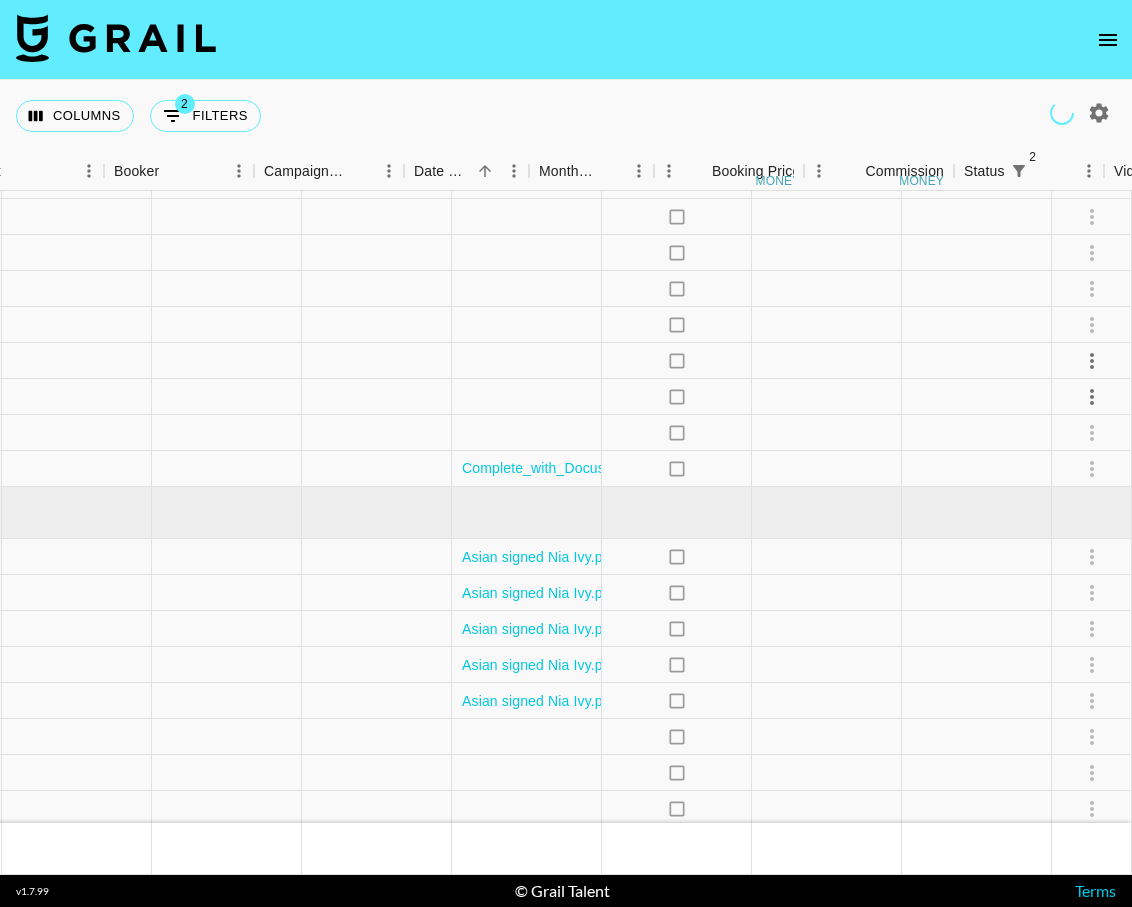 scroll, scrollTop: 216361, scrollLeft: 711, axis: both 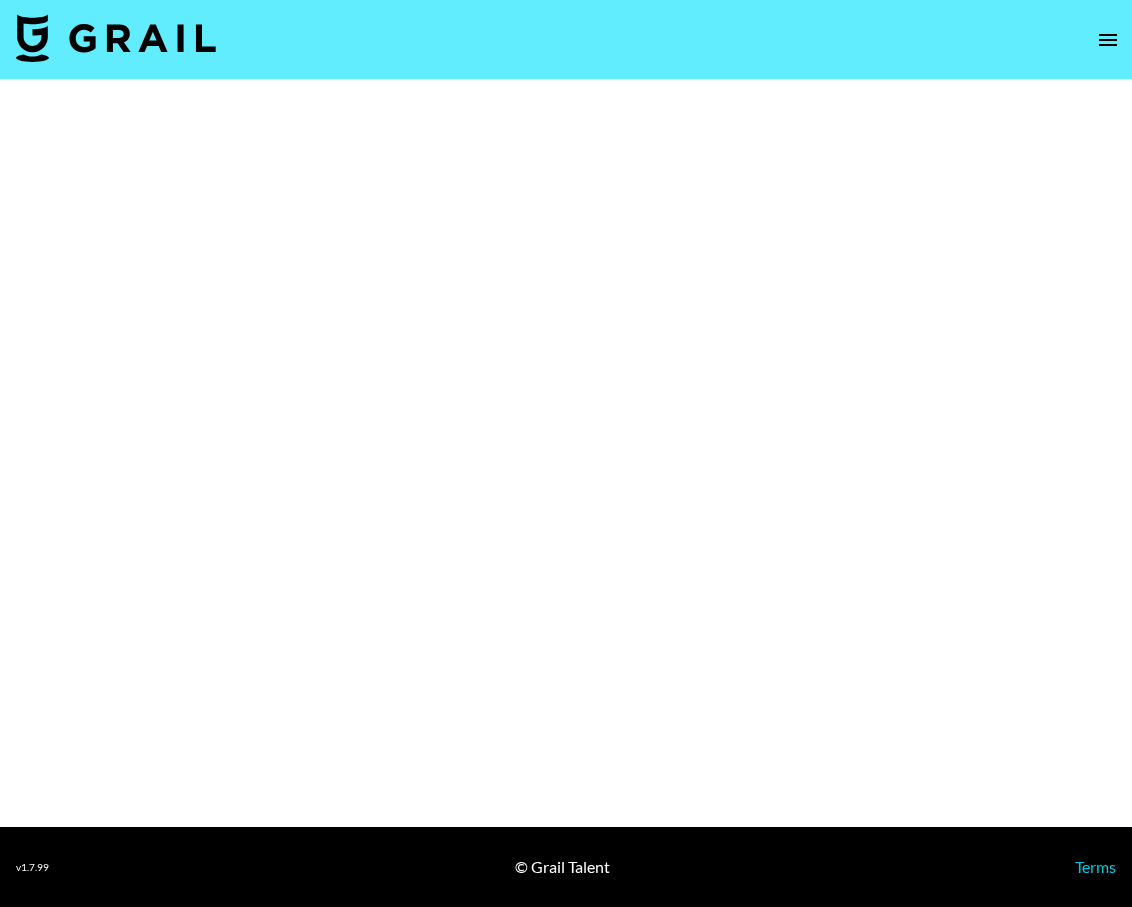 select on "Brand" 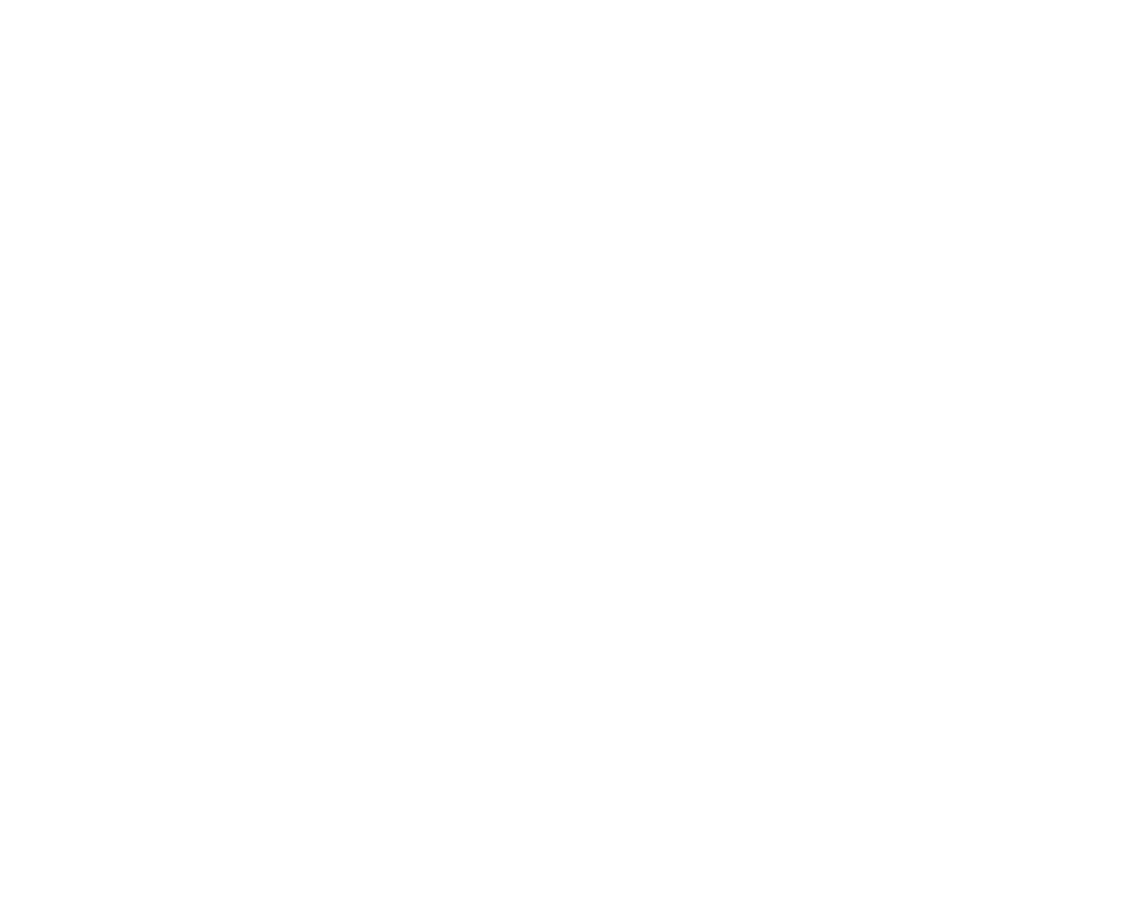 scroll, scrollTop: 0, scrollLeft: 0, axis: both 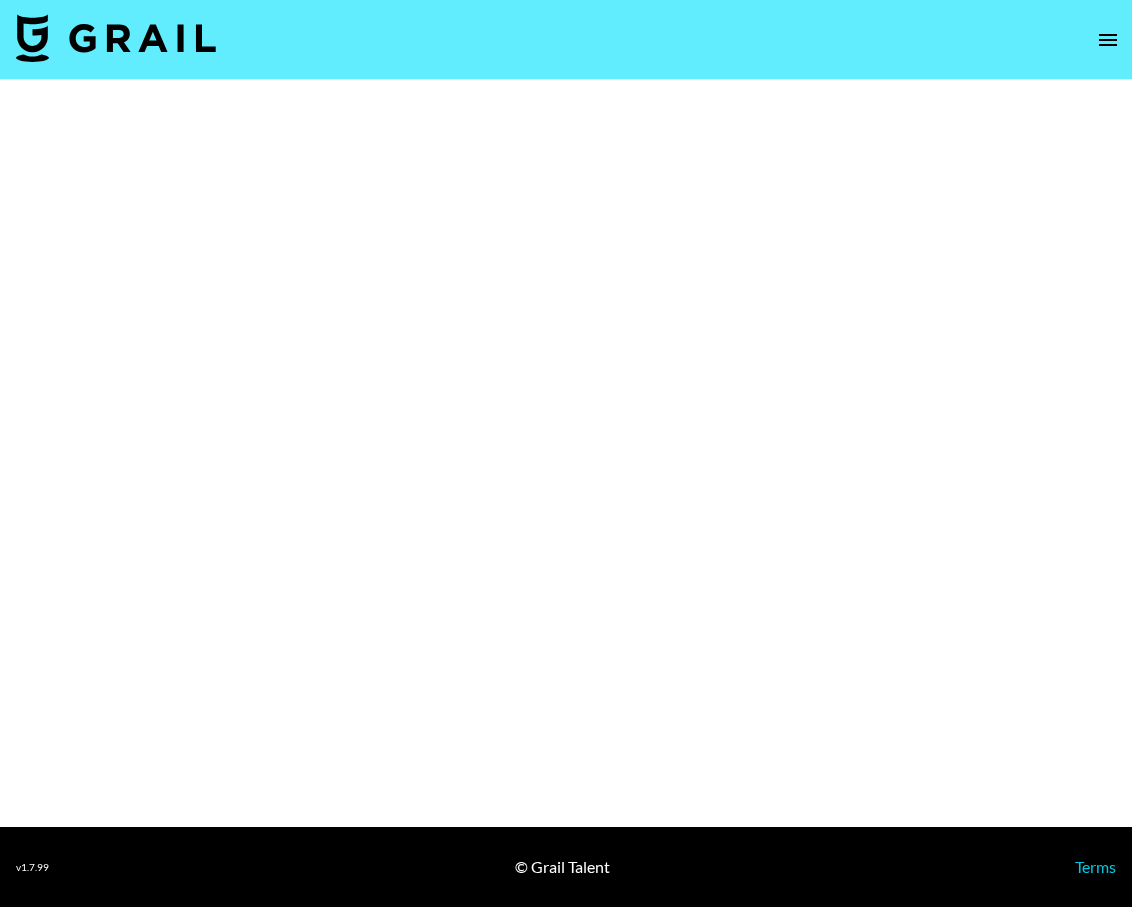 select on "Brand" 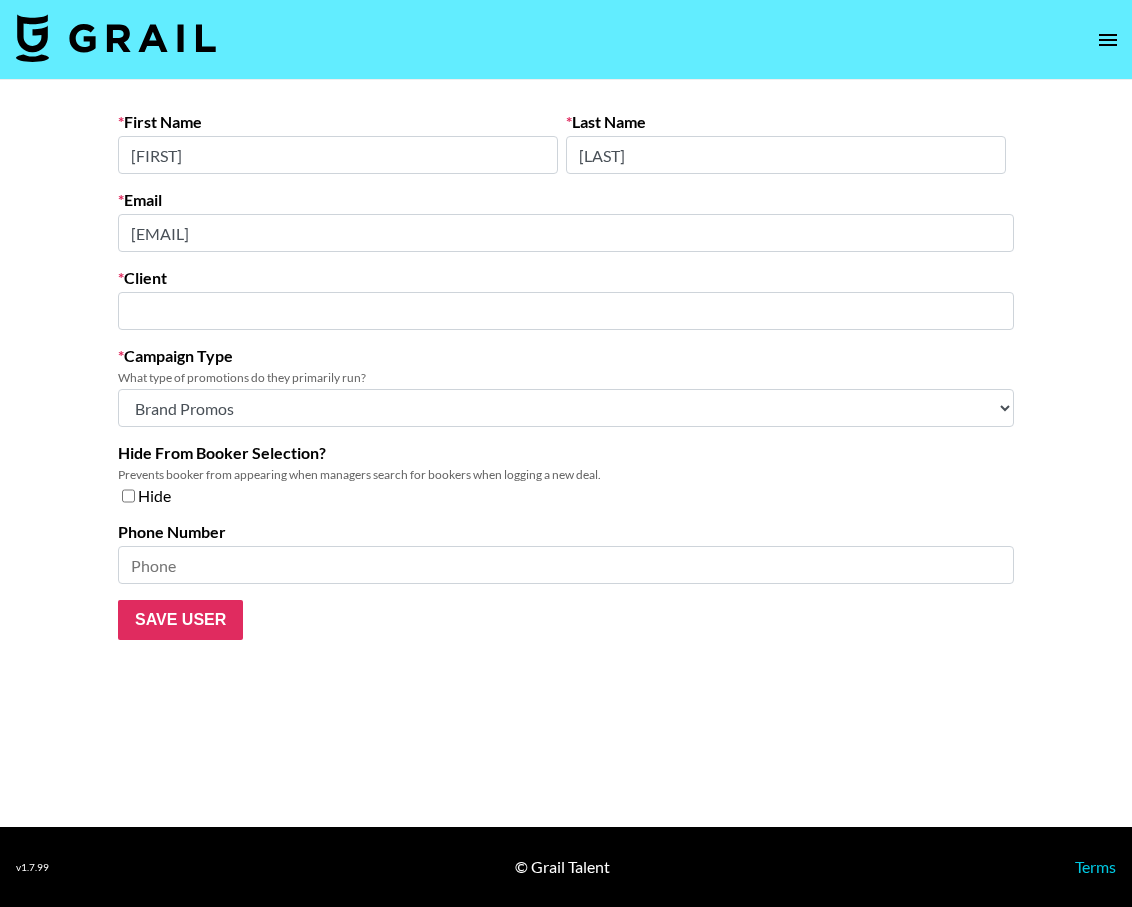 type on "Lane Bryant" 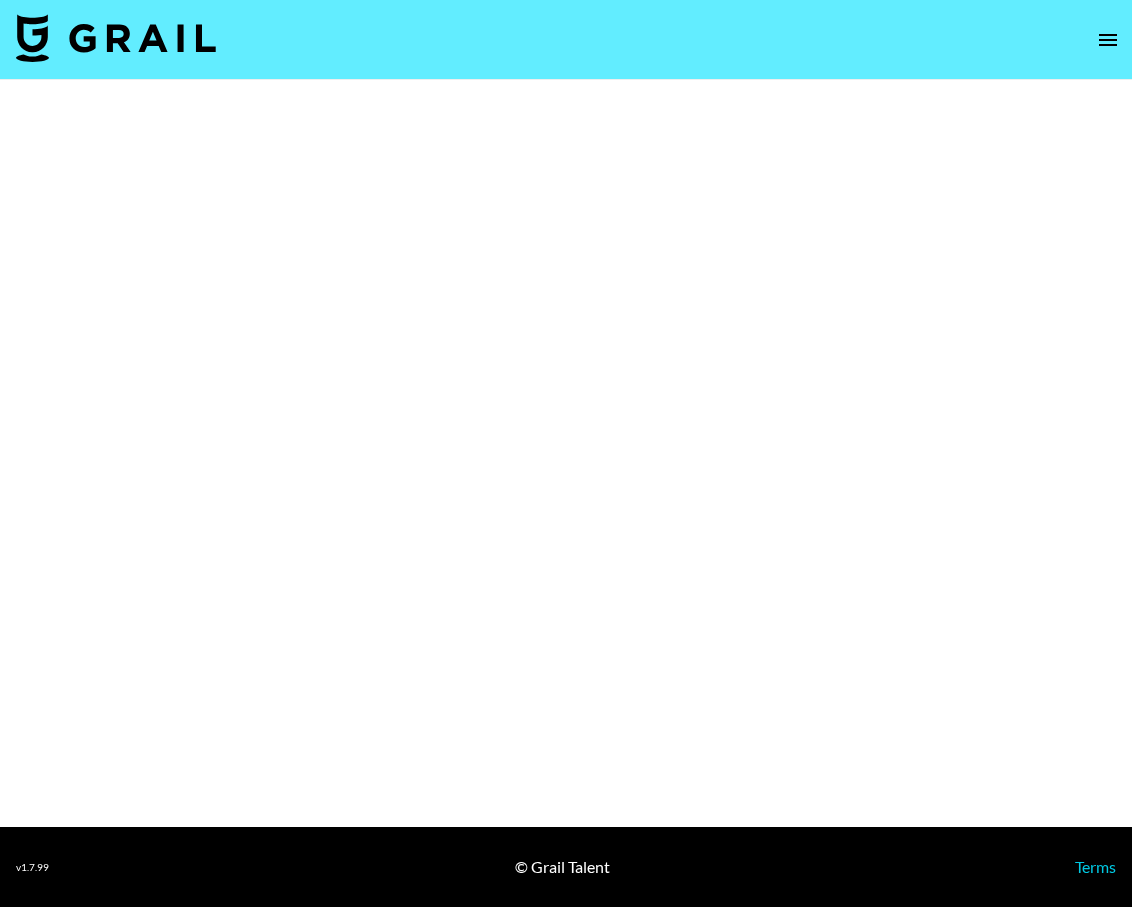 select on "Brand" 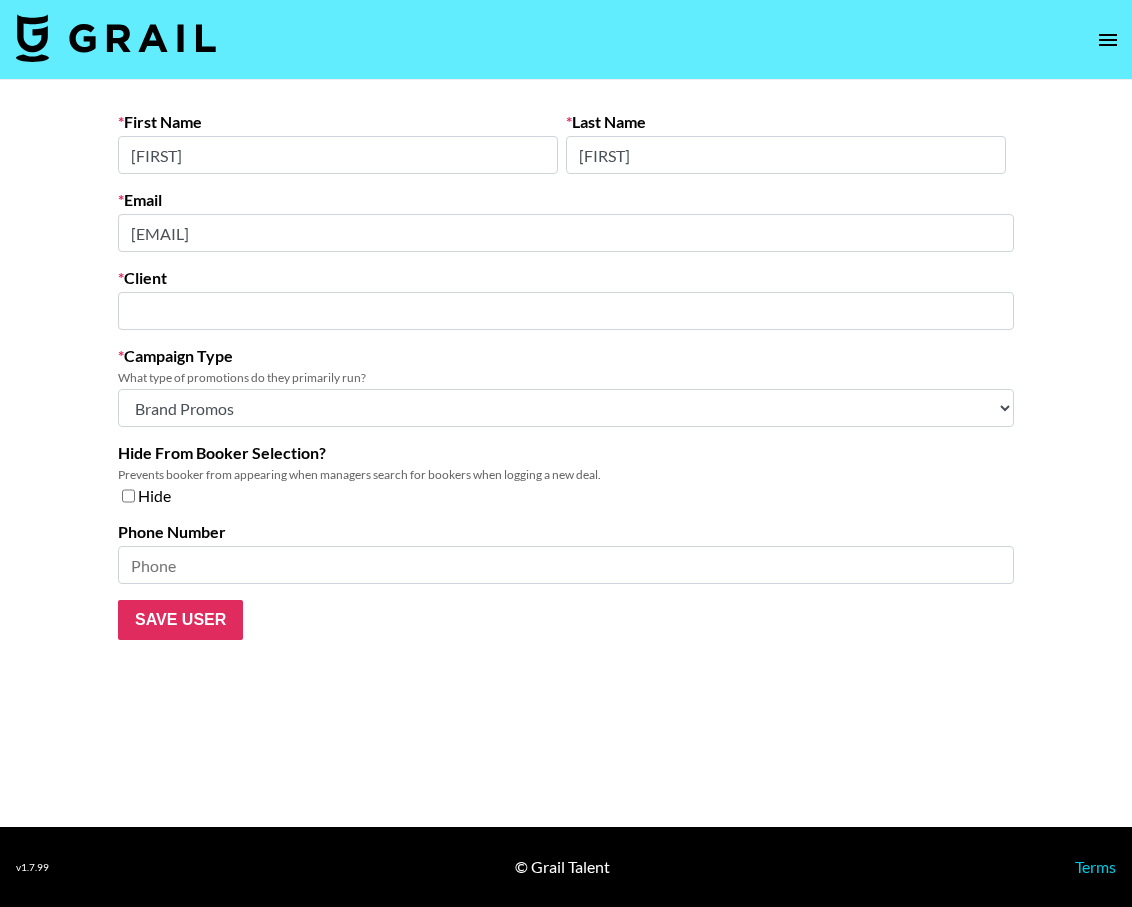 type on "Lane Bryant" 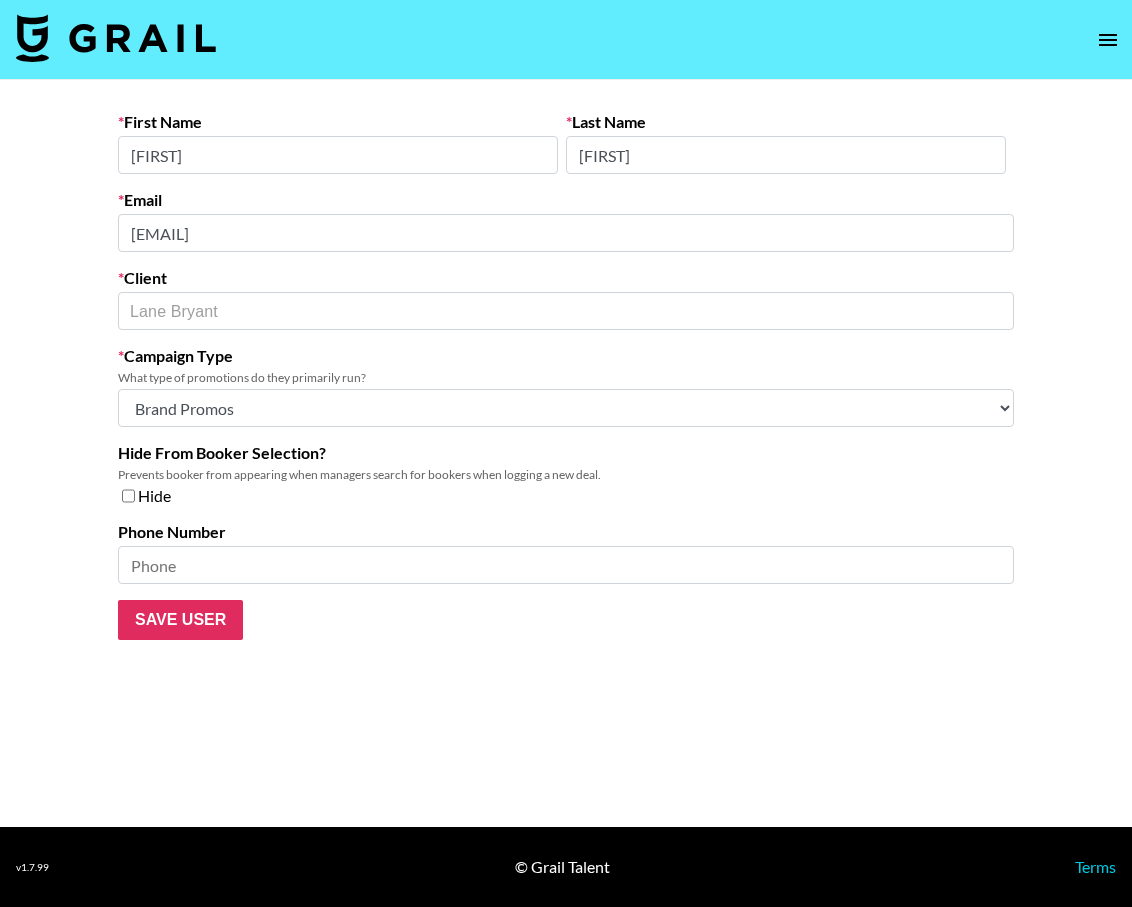 scroll, scrollTop: 0, scrollLeft: 0, axis: both 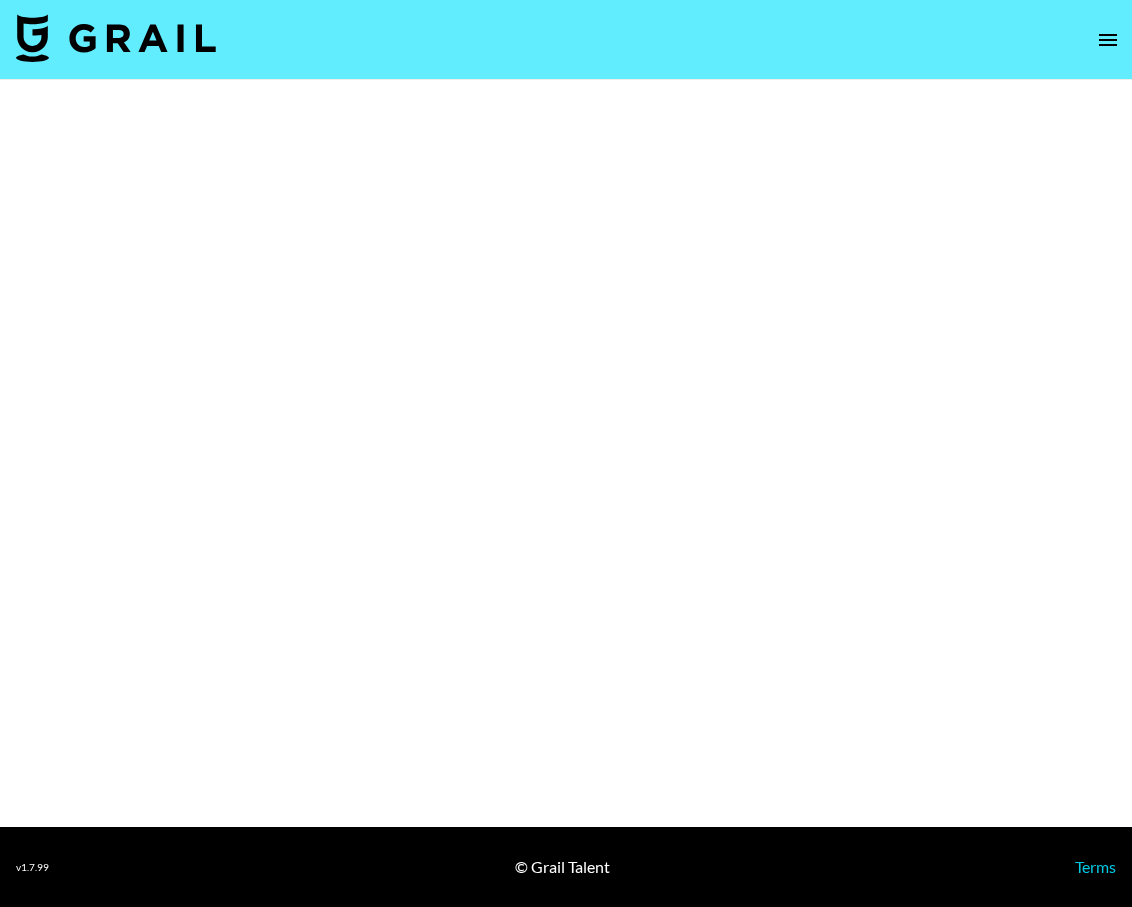 select on "Brand" 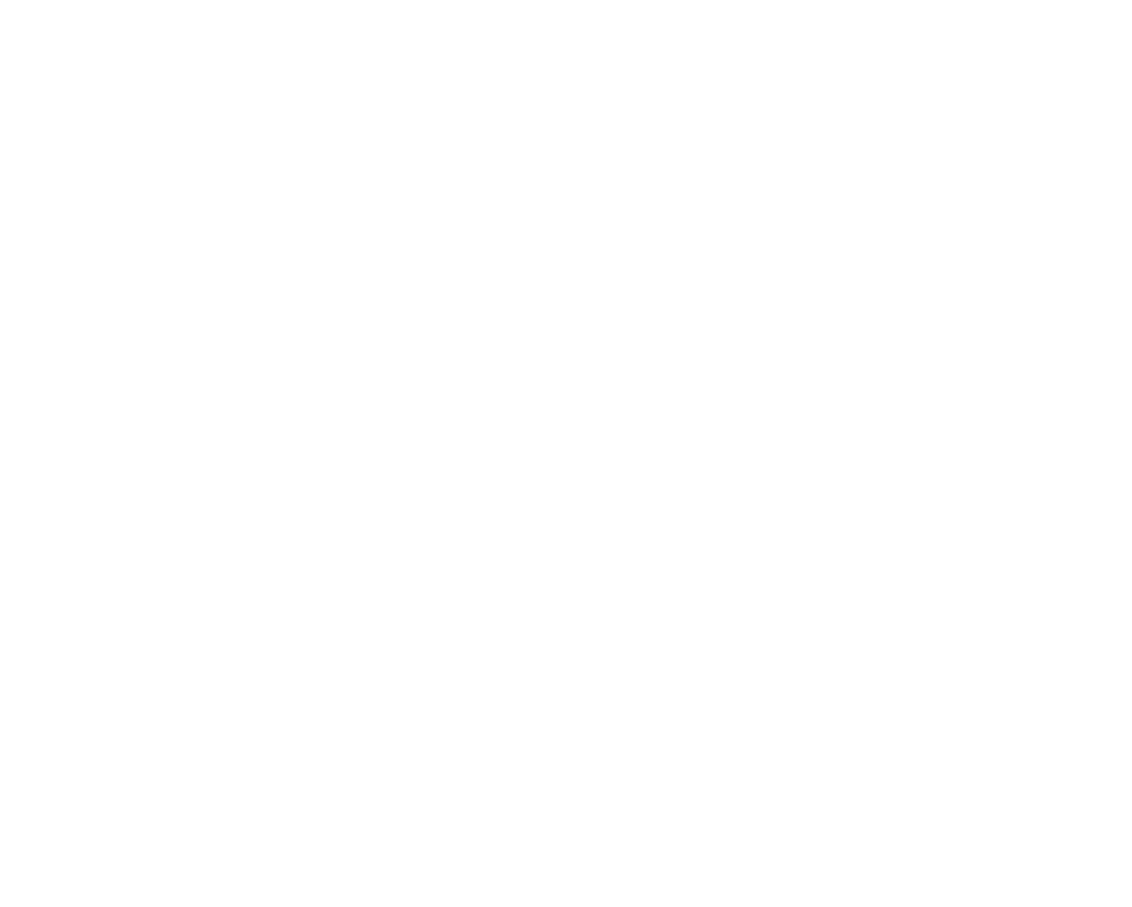 scroll, scrollTop: 0, scrollLeft: 0, axis: both 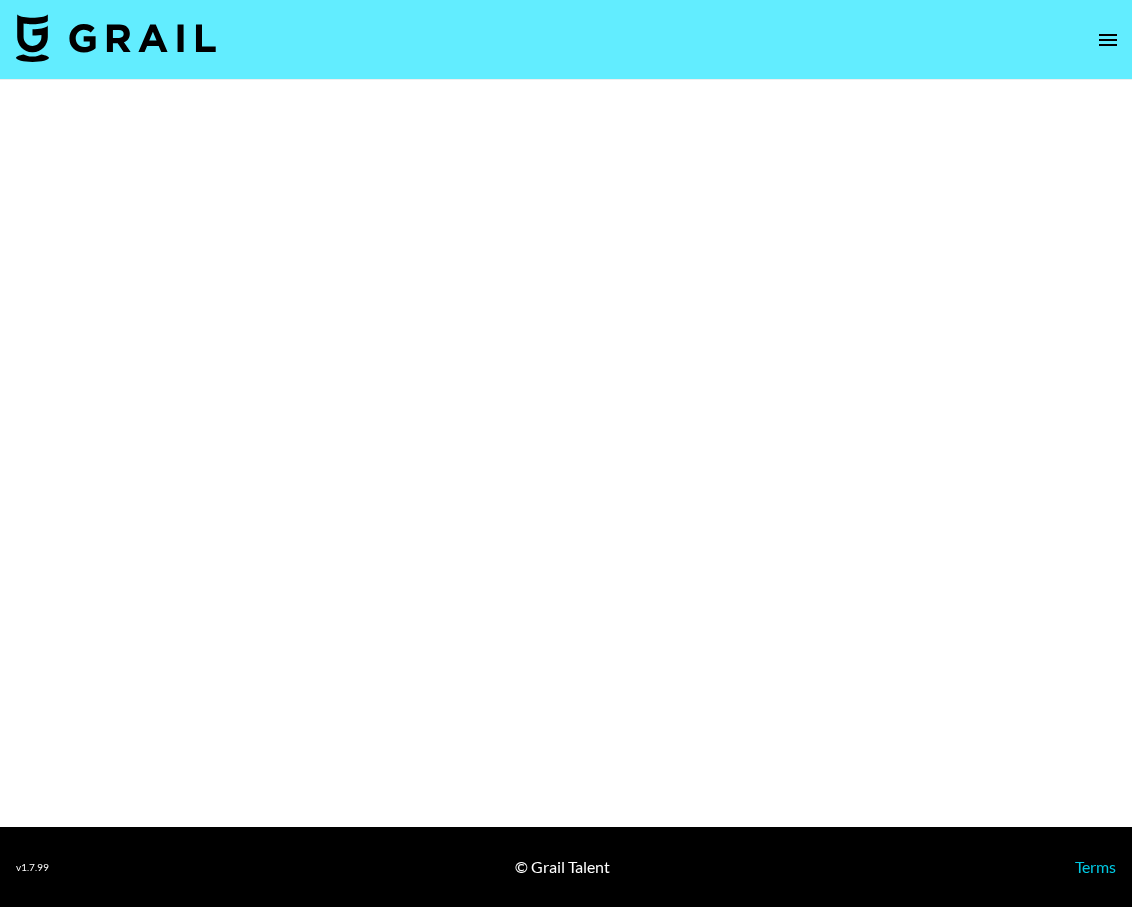 select on "Brand" 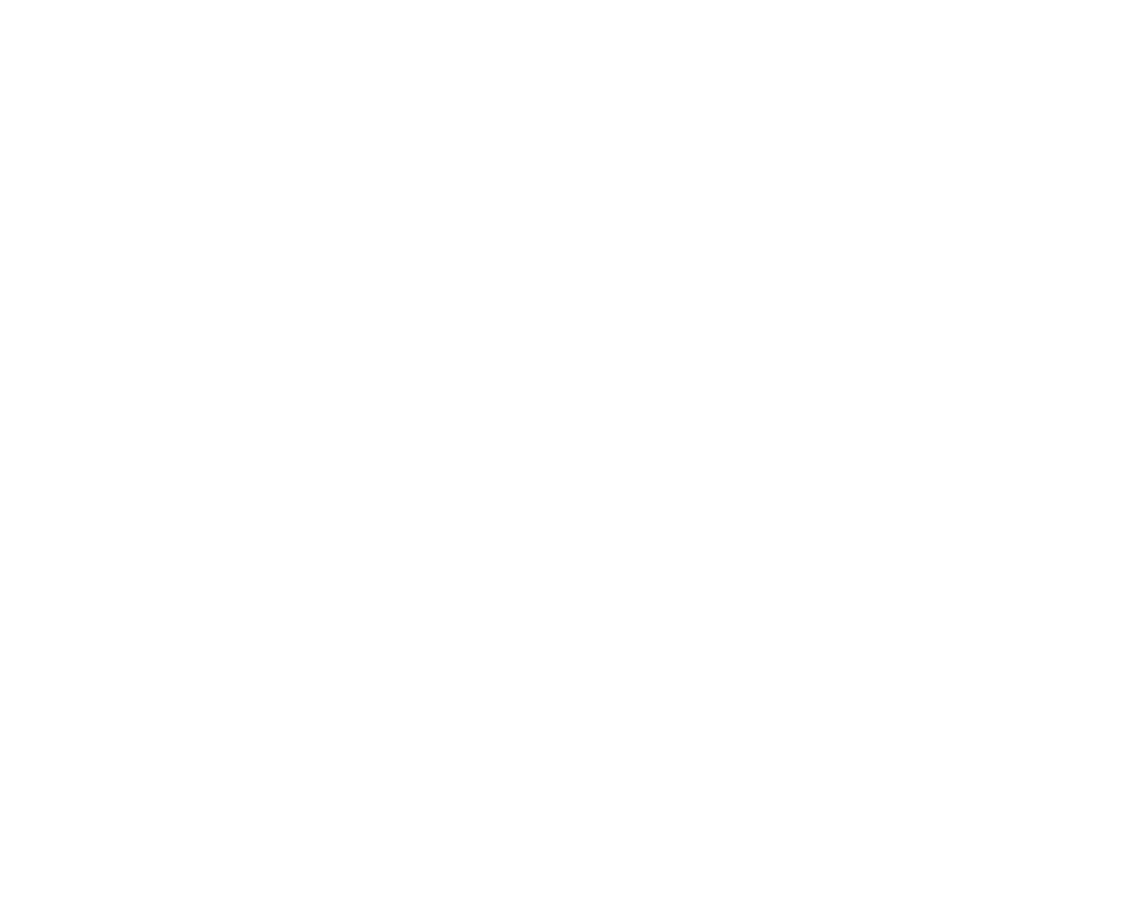 scroll, scrollTop: 0, scrollLeft: 0, axis: both 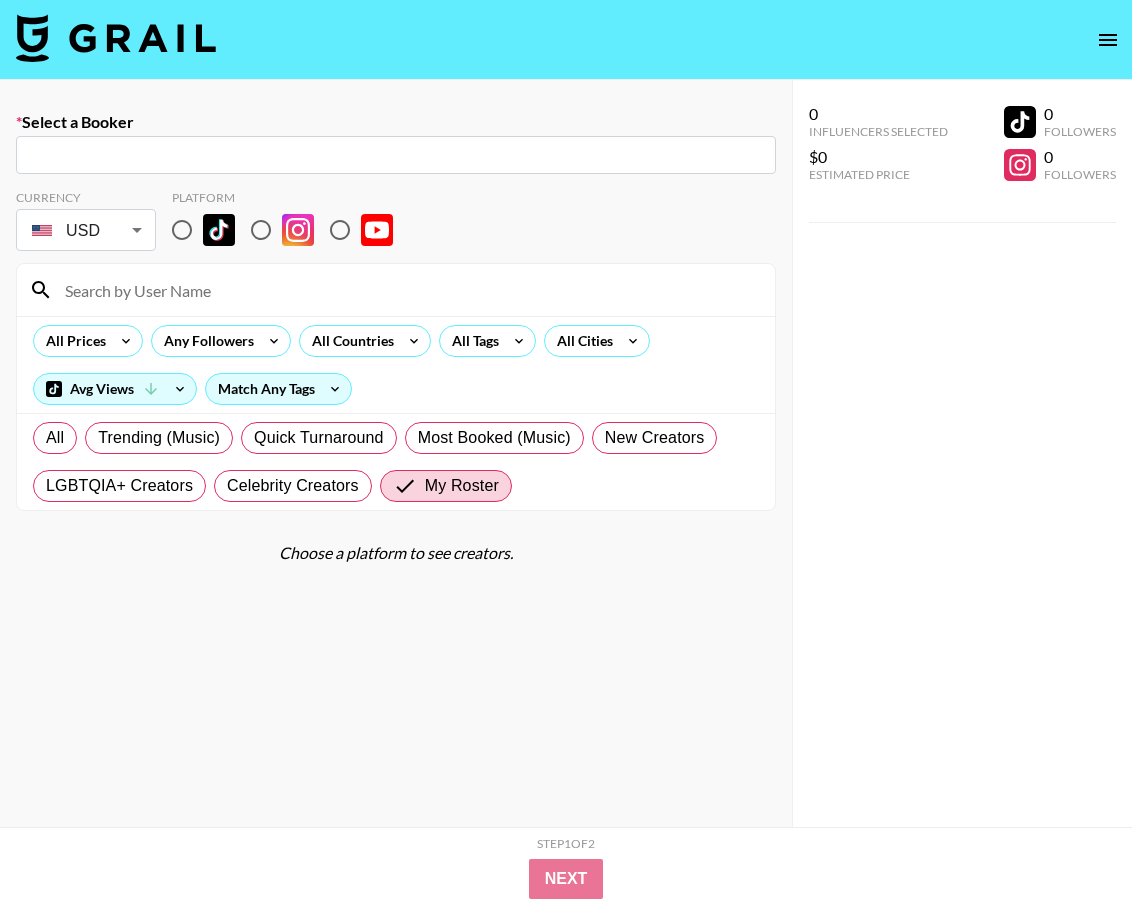 click at bounding box center [116, 38] 